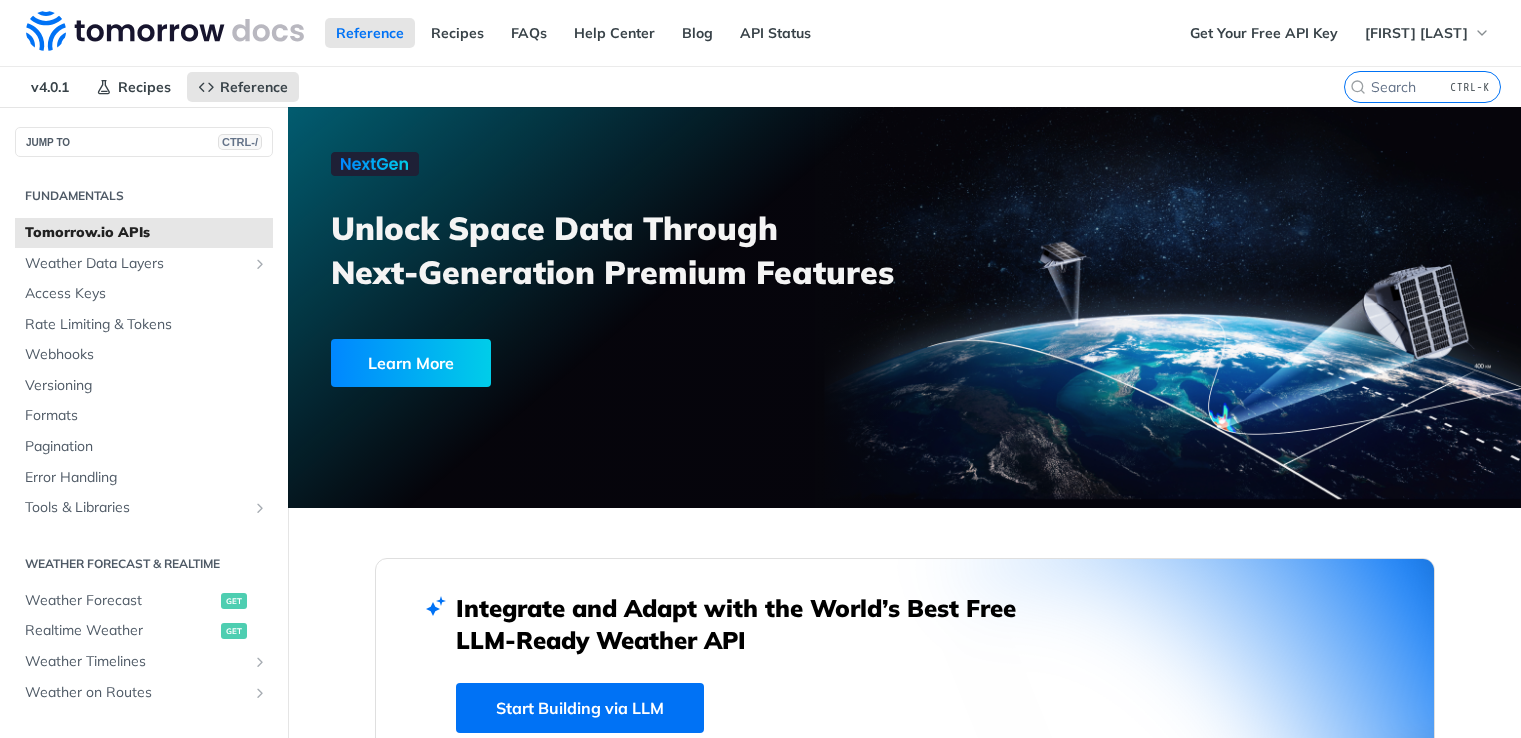 scroll, scrollTop: 0, scrollLeft: 0, axis: both 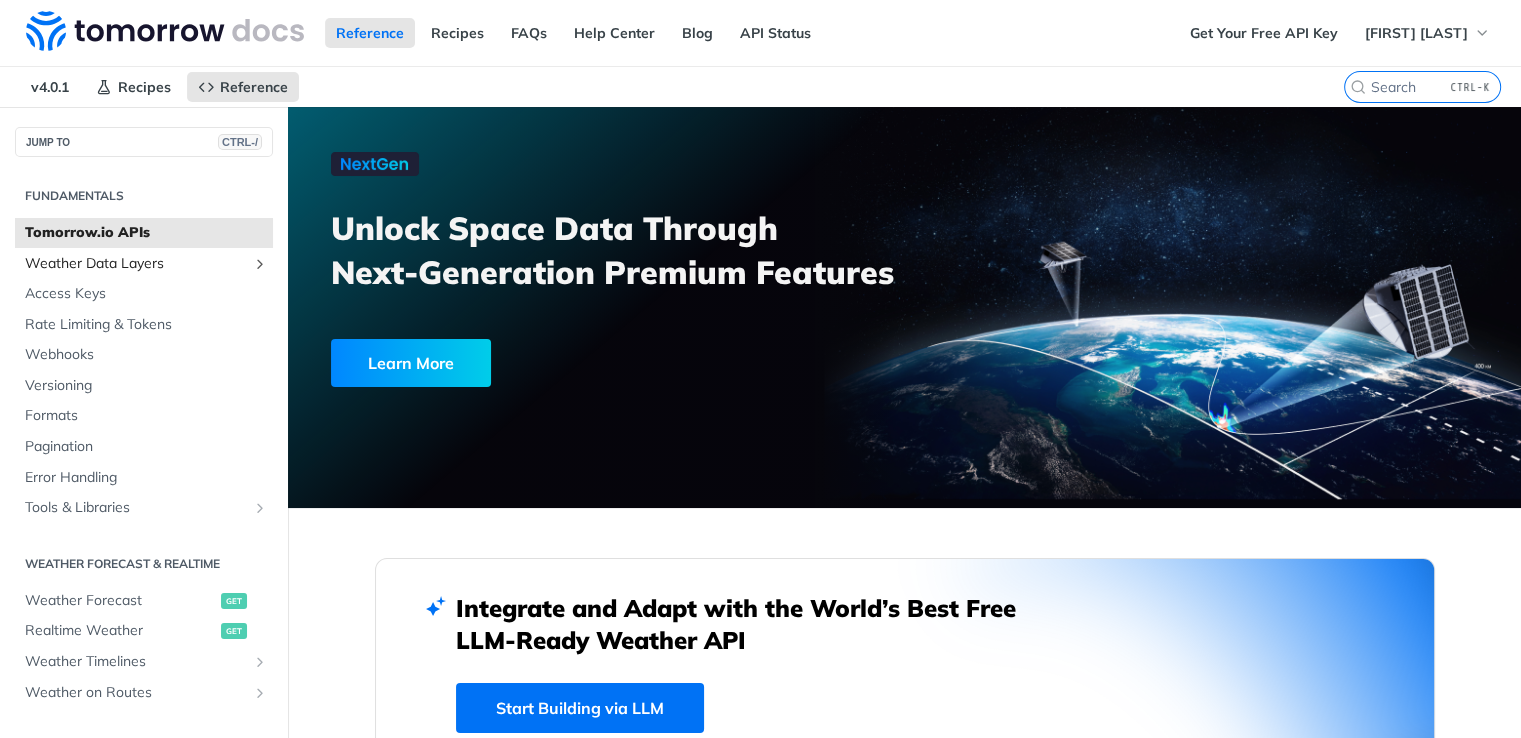 click at bounding box center (260, 264) 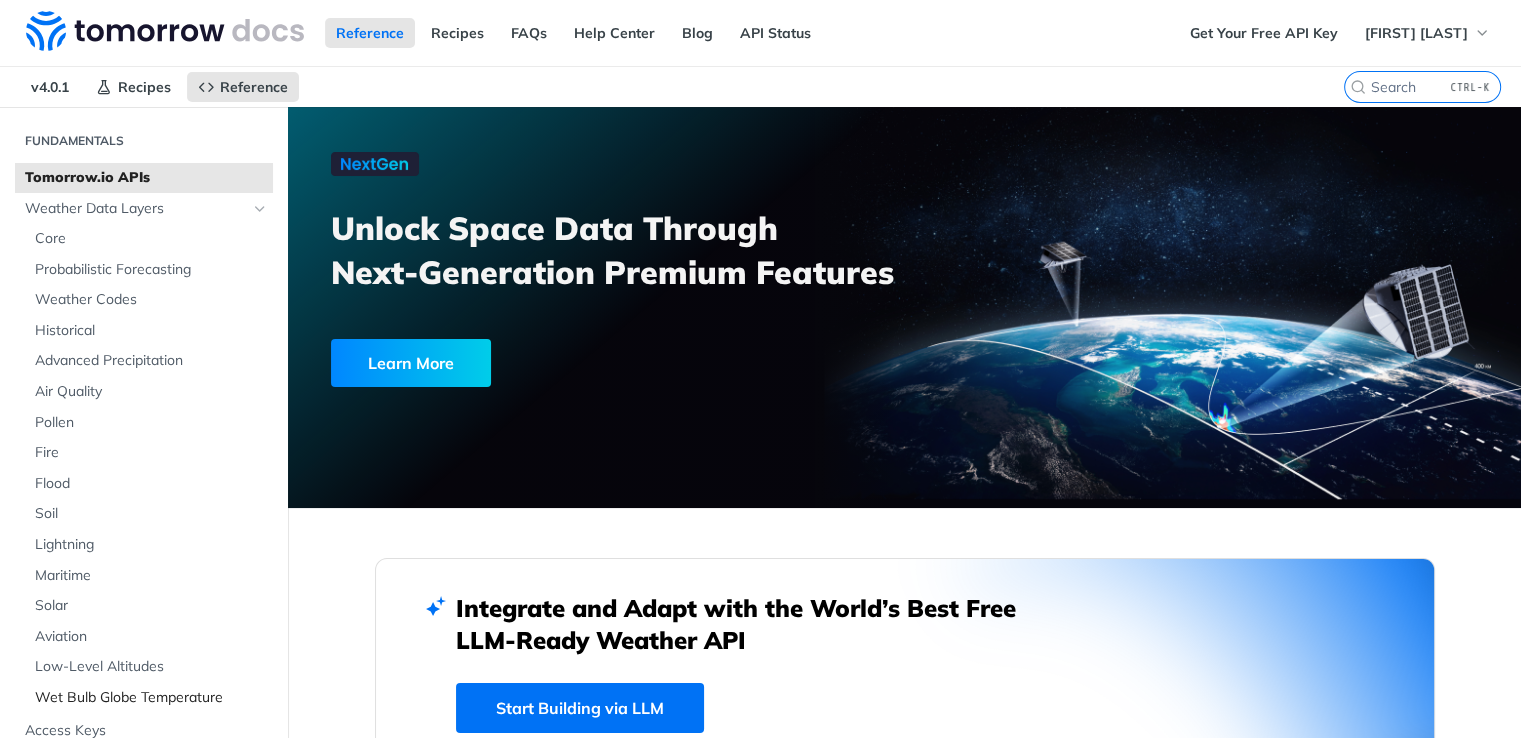 scroll, scrollTop: 0, scrollLeft: 0, axis: both 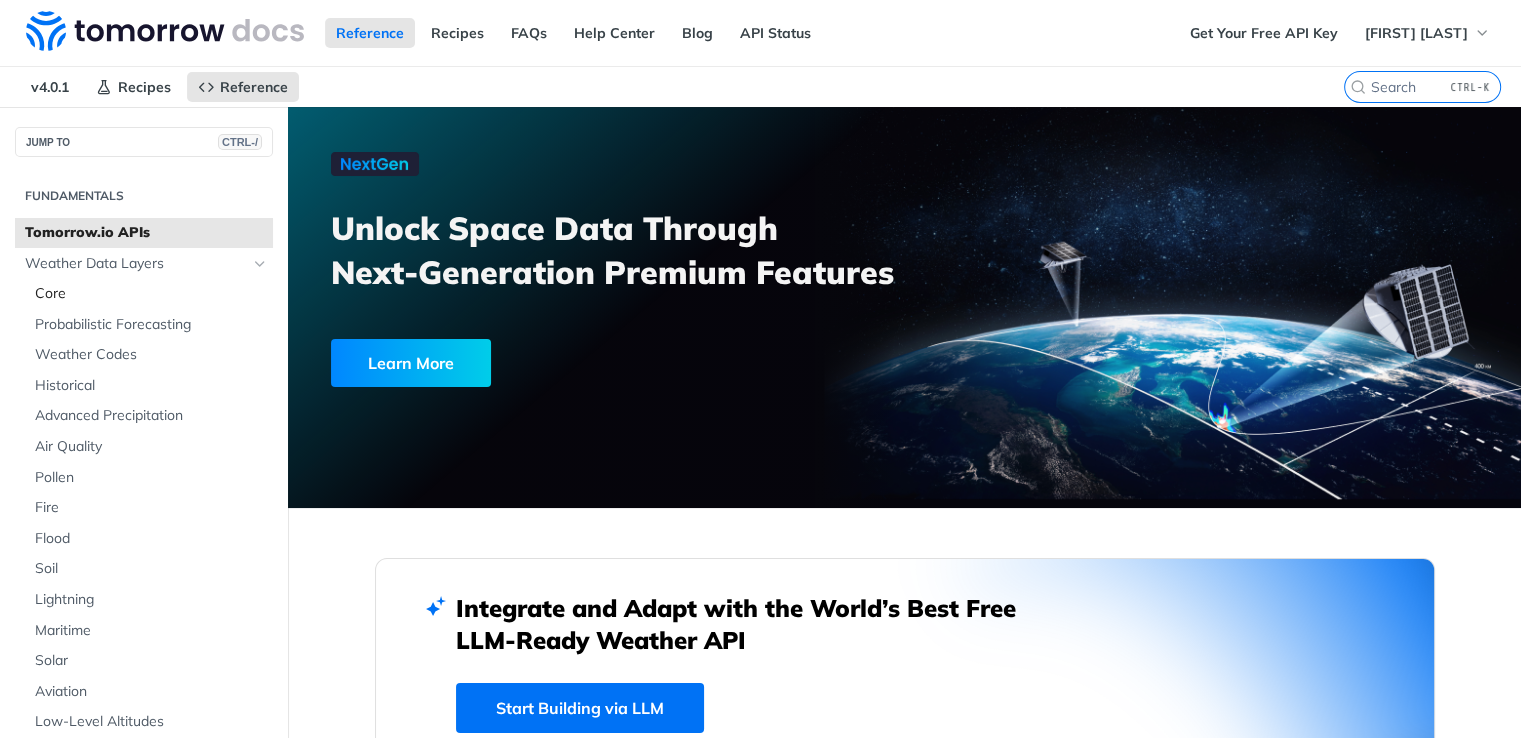 click on "Core" at bounding box center (151, 294) 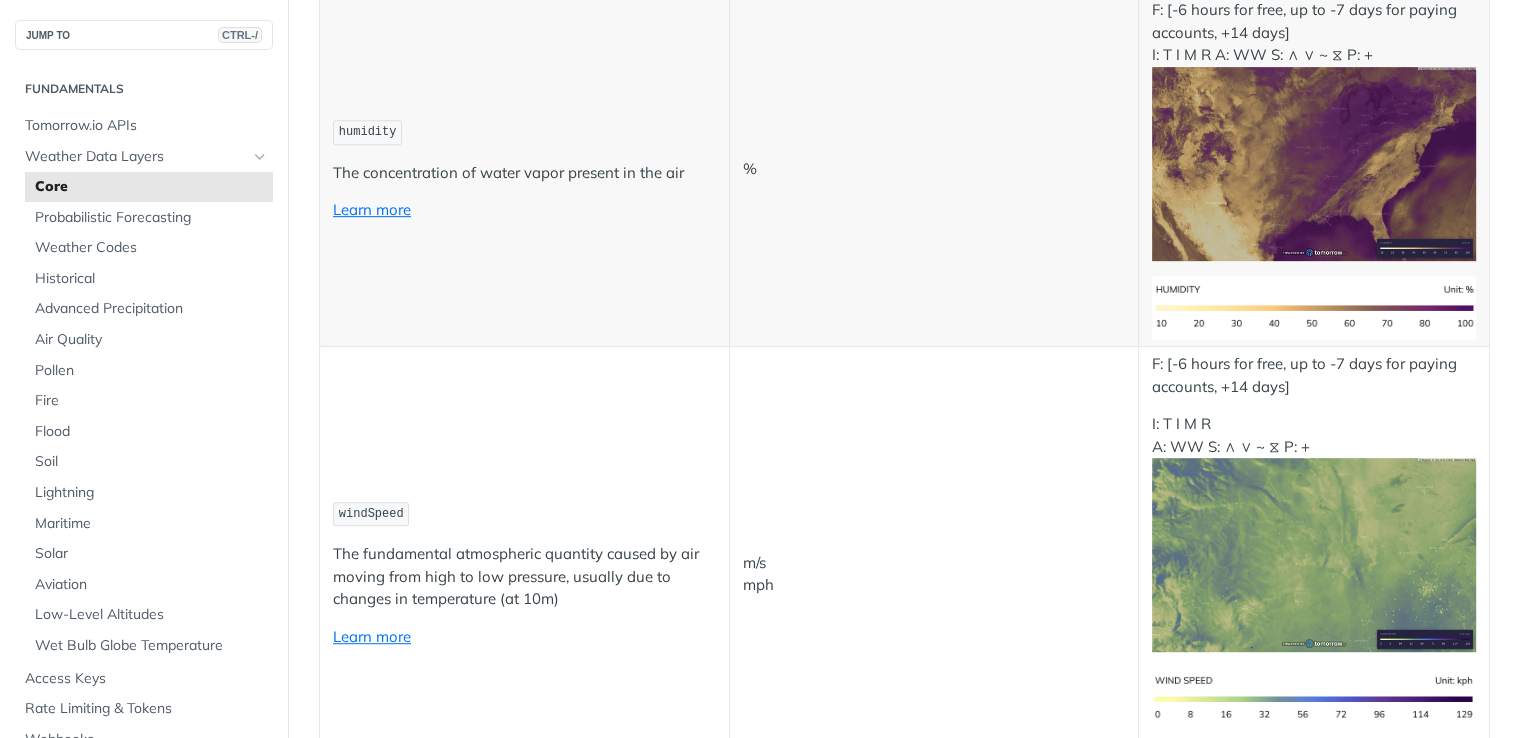 scroll, scrollTop: 892, scrollLeft: 0, axis: vertical 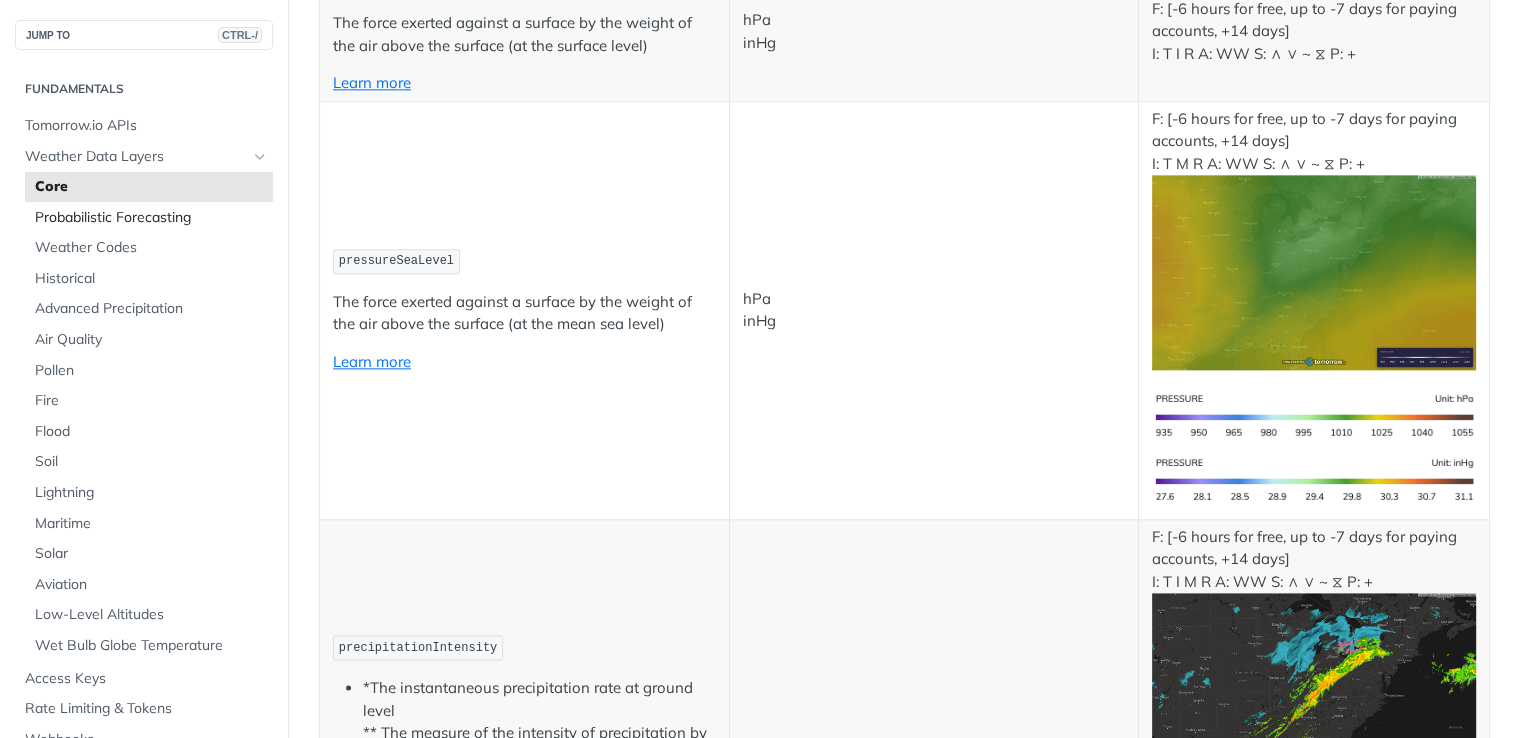 click on "Probabilistic Forecasting" at bounding box center (149, 218) 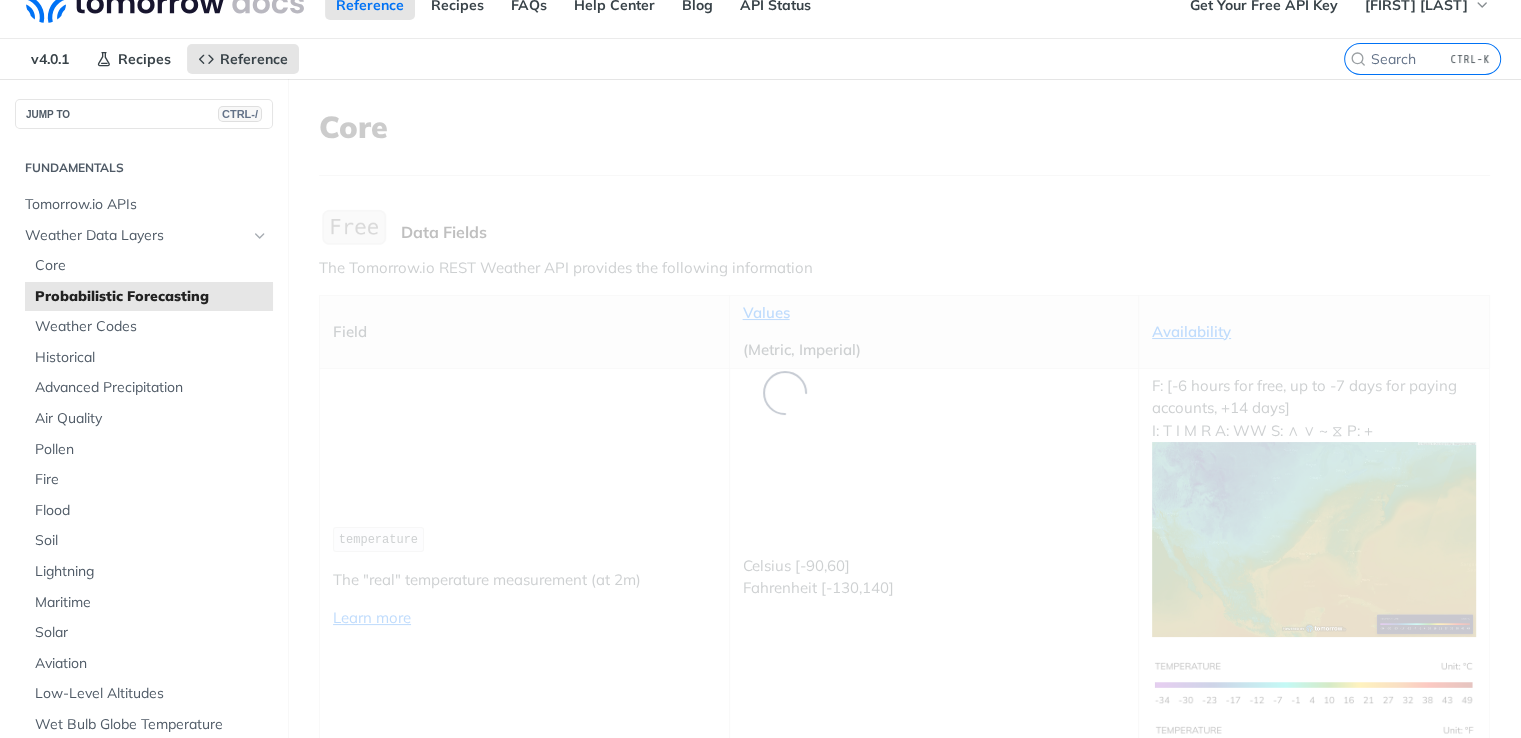 scroll, scrollTop: 0, scrollLeft: 0, axis: both 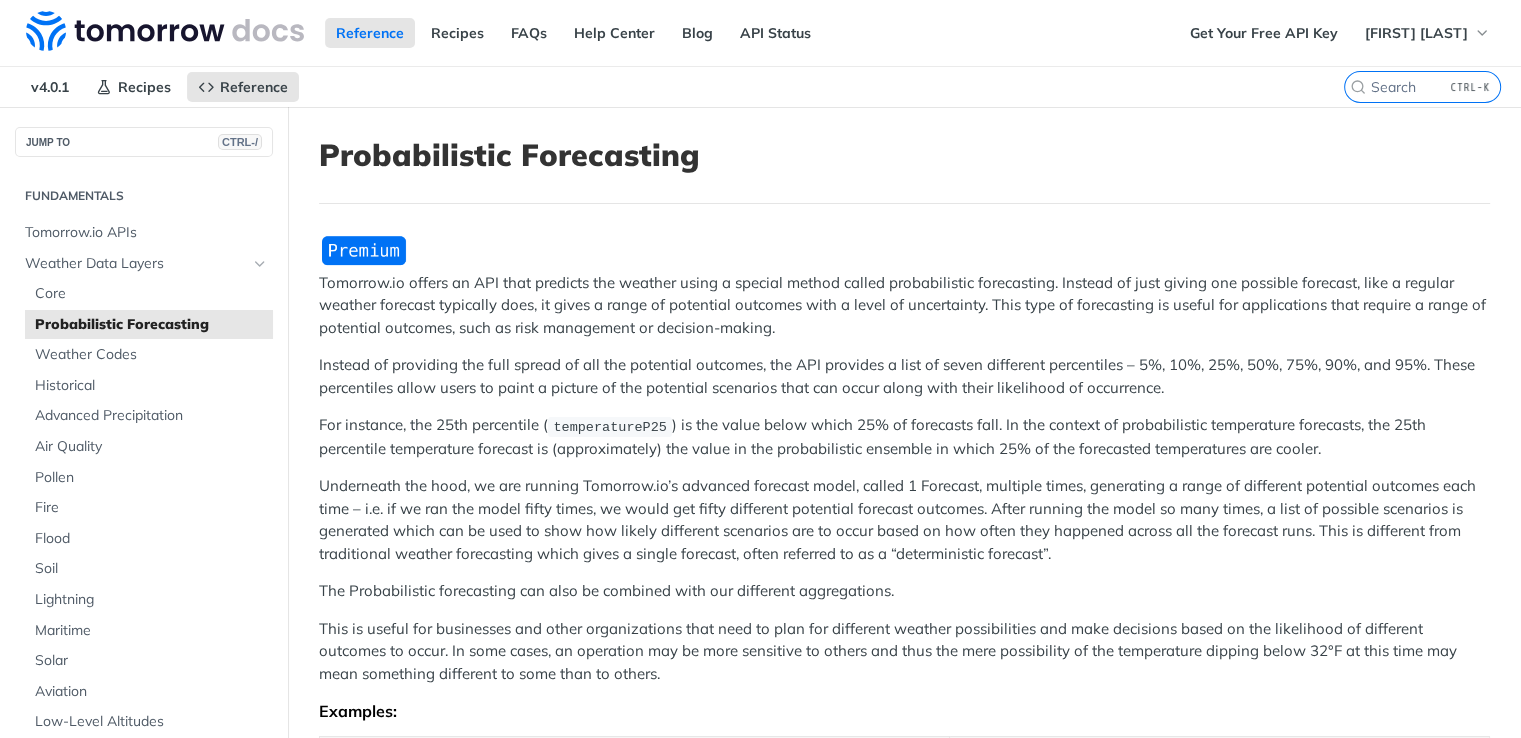 click on "Tomorrow.io offers an API that predicts the weather using a special method called probabilistic forecasting. Instead of just giving one possible forecast, like a regular weather forecast typically does, it gives a range of potential outcomes with a level of uncertainty. This type of forecasting is useful for applications that require a range of potential outcomes, such as risk management or decision-making.
Instead of providing the full spread of all the potential outcomes, the API provides a list of seven different percentiles – 5%, 10%, 25%, 50%, 75%, 90%, and 95%. These percentiles allow users to paint a picture of the potential scenarios that can occur along with their likelihood of occurrence.
For instance, the 25th percentile ( temperatureP25
The Probabilistic forecasting can also be combined with our different aggregations.
Examples:
Field Description temperaturePXX Example:
temperatureP90 humidityPXXAvg/ humidityPXXMin / humidityPXXMax Example:
humidityP75Avg" at bounding box center [904, 600] 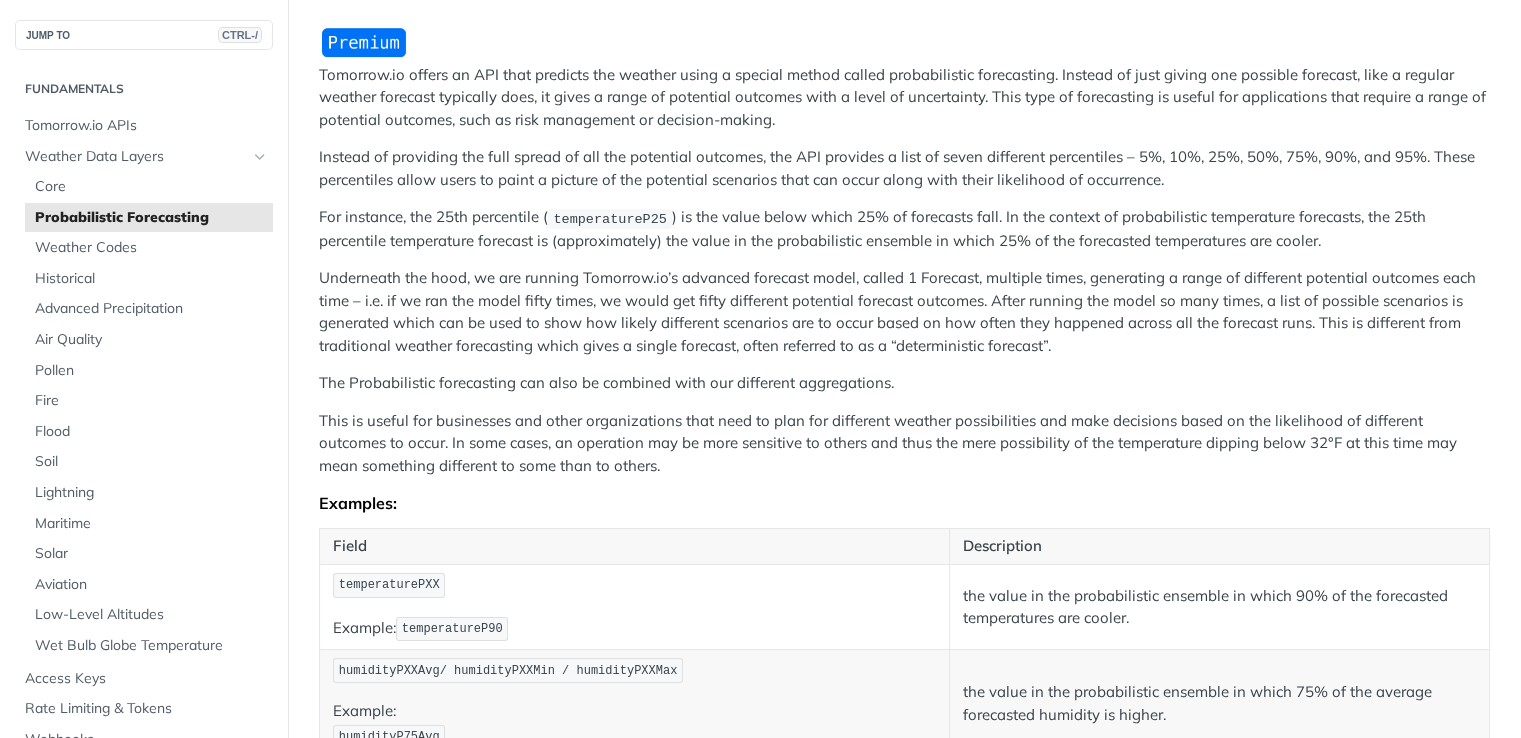 scroll, scrollTop: 171, scrollLeft: 0, axis: vertical 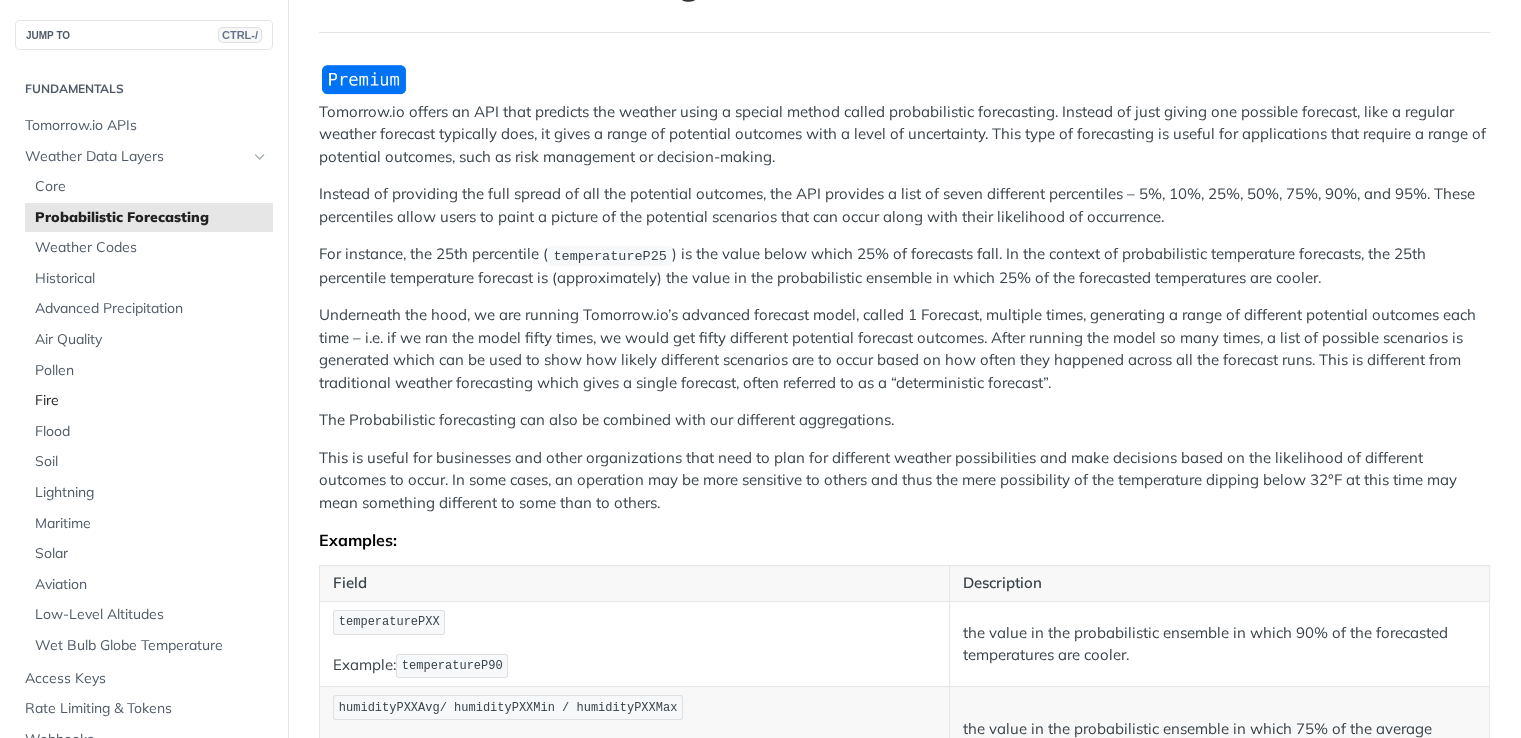 click on "Fire" at bounding box center [151, 401] 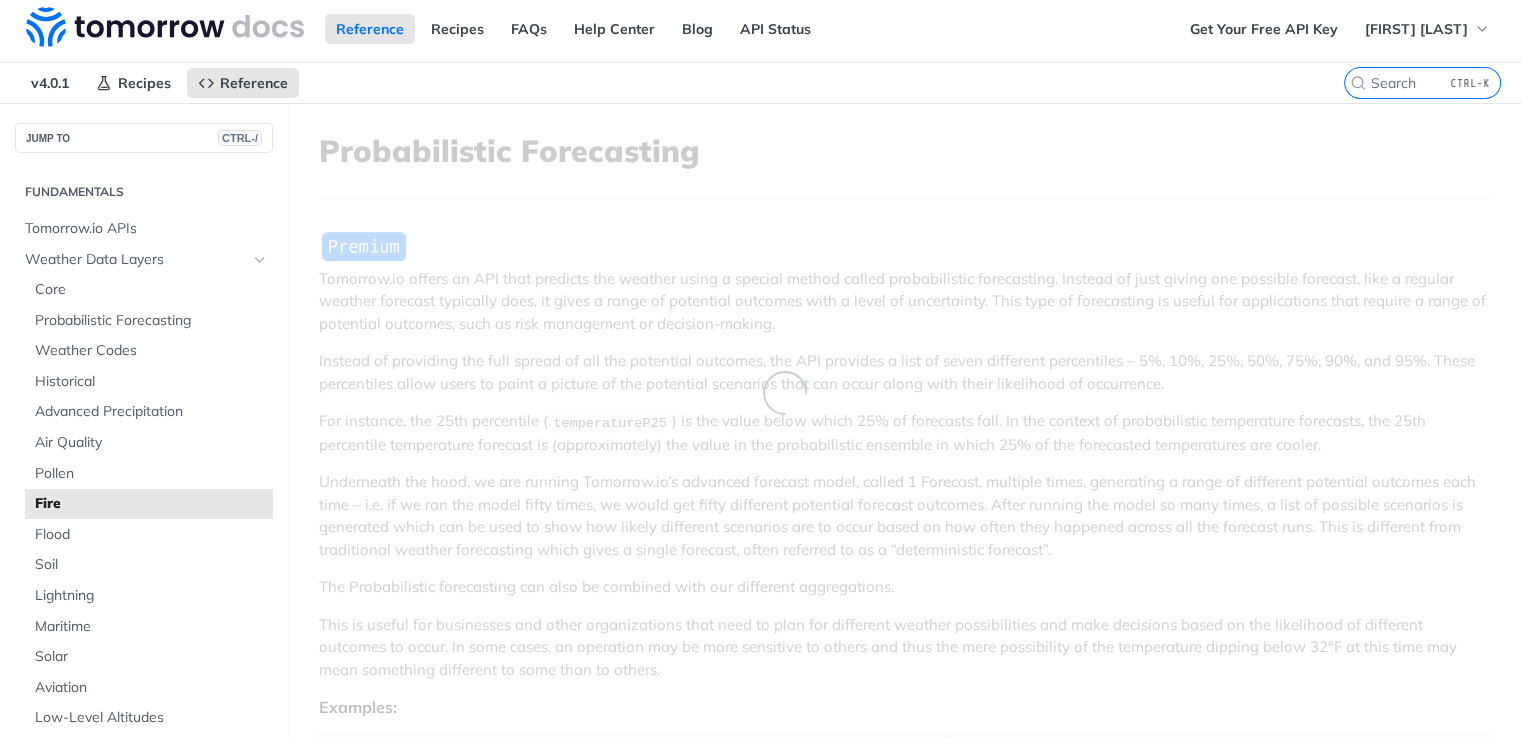 scroll, scrollTop: 0, scrollLeft: 0, axis: both 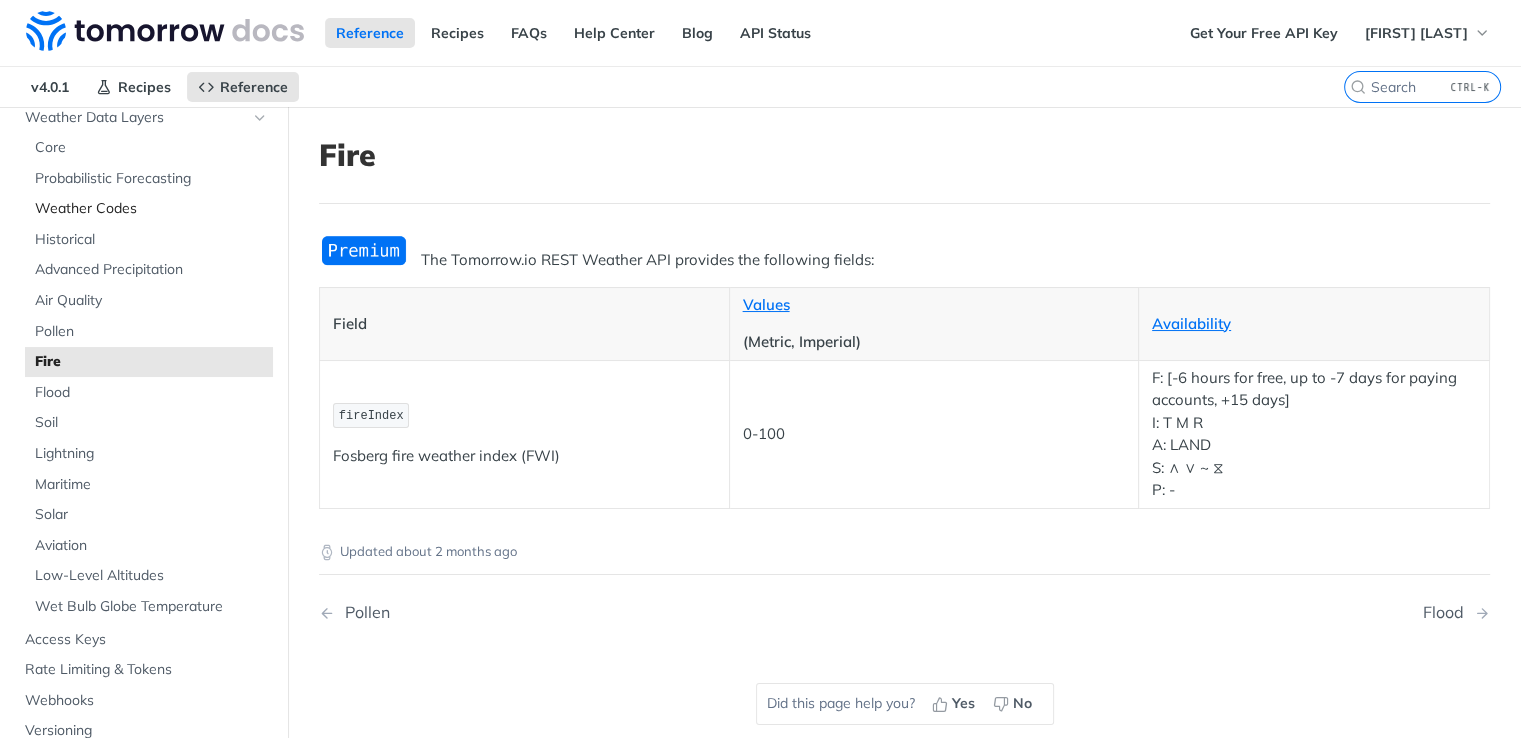 click on "Weather Codes" at bounding box center [151, 209] 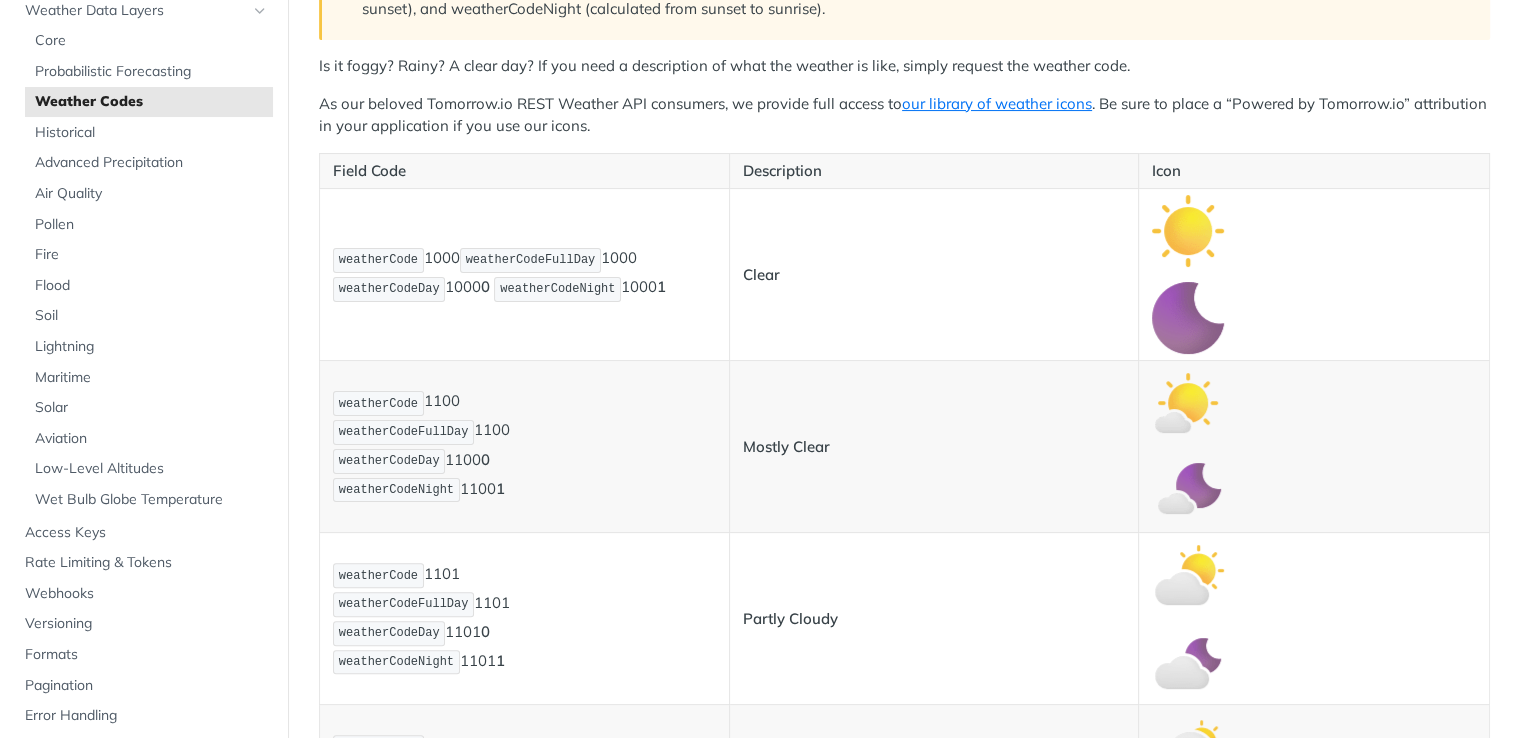 scroll, scrollTop: 396, scrollLeft: 0, axis: vertical 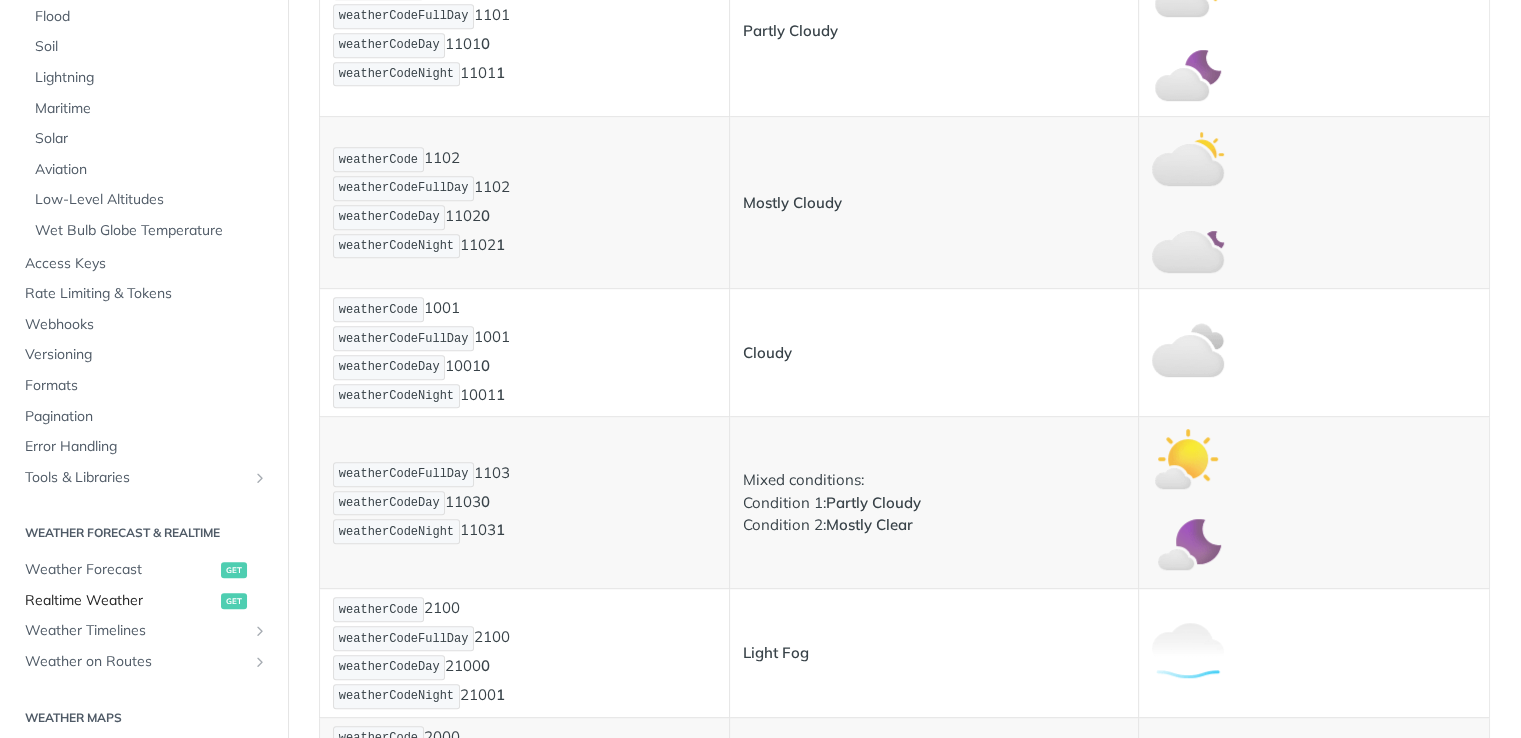 click on "Realtime Weather" at bounding box center [120, 601] 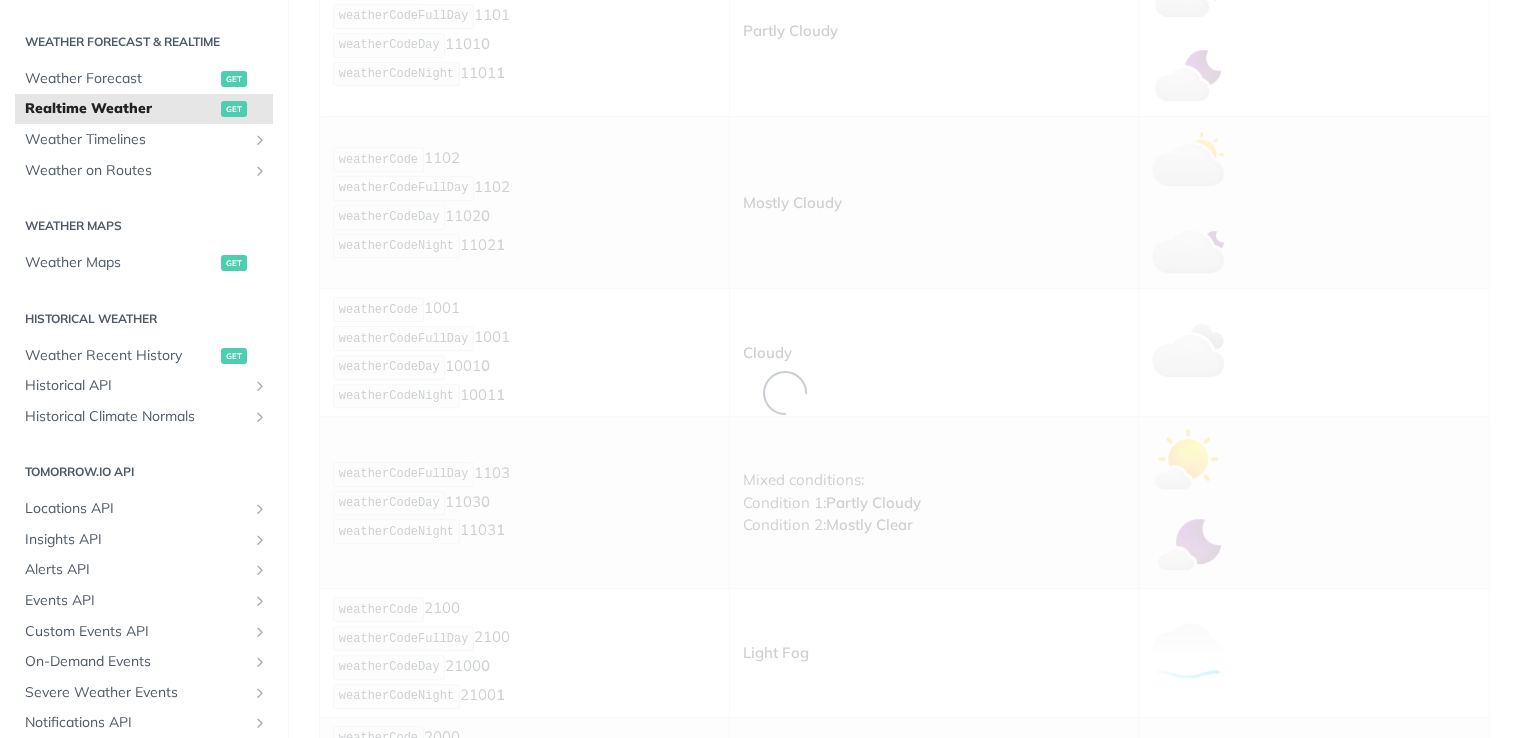 scroll, scrollTop: 981, scrollLeft: 0, axis: vertical 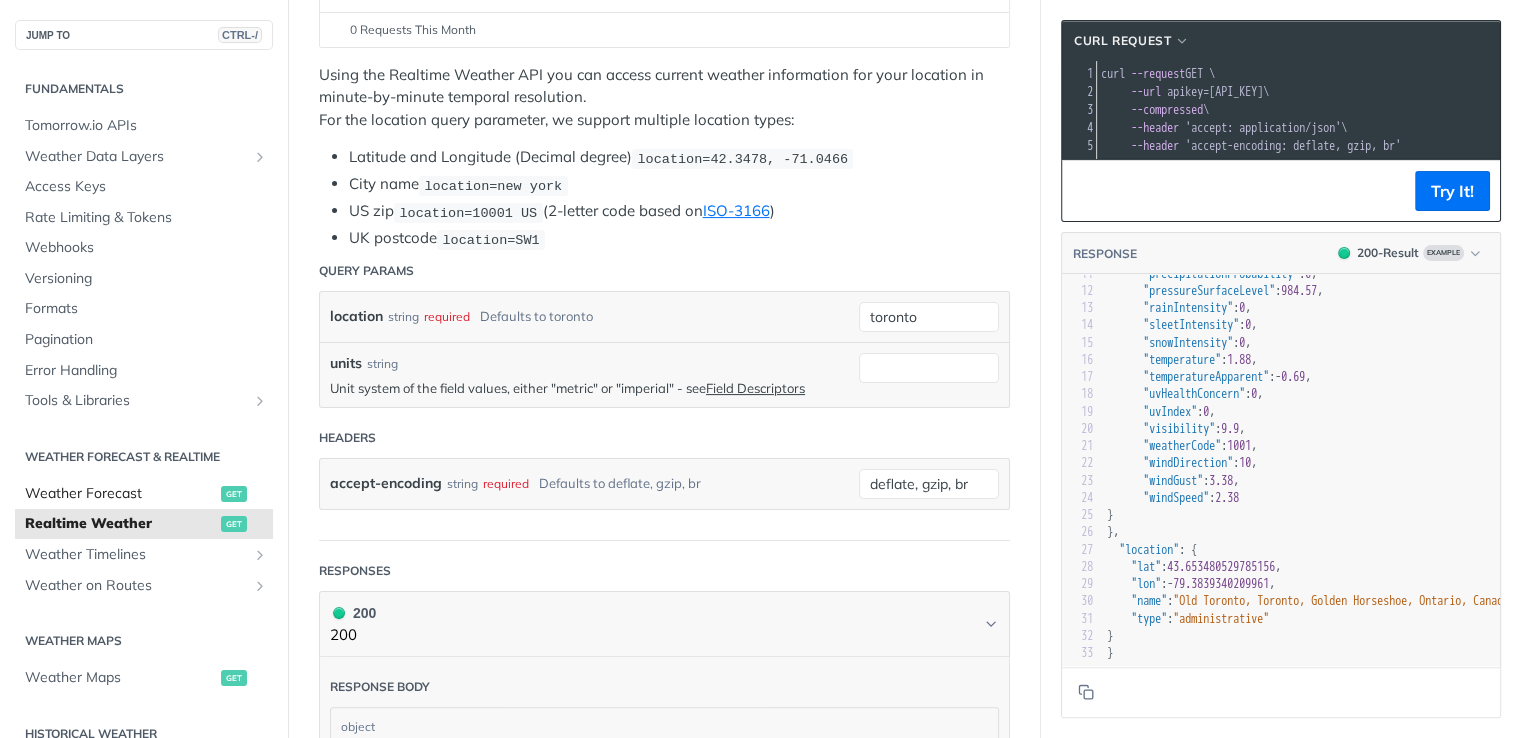 click on "Weather Forecast" at bounding box center [120, 494] 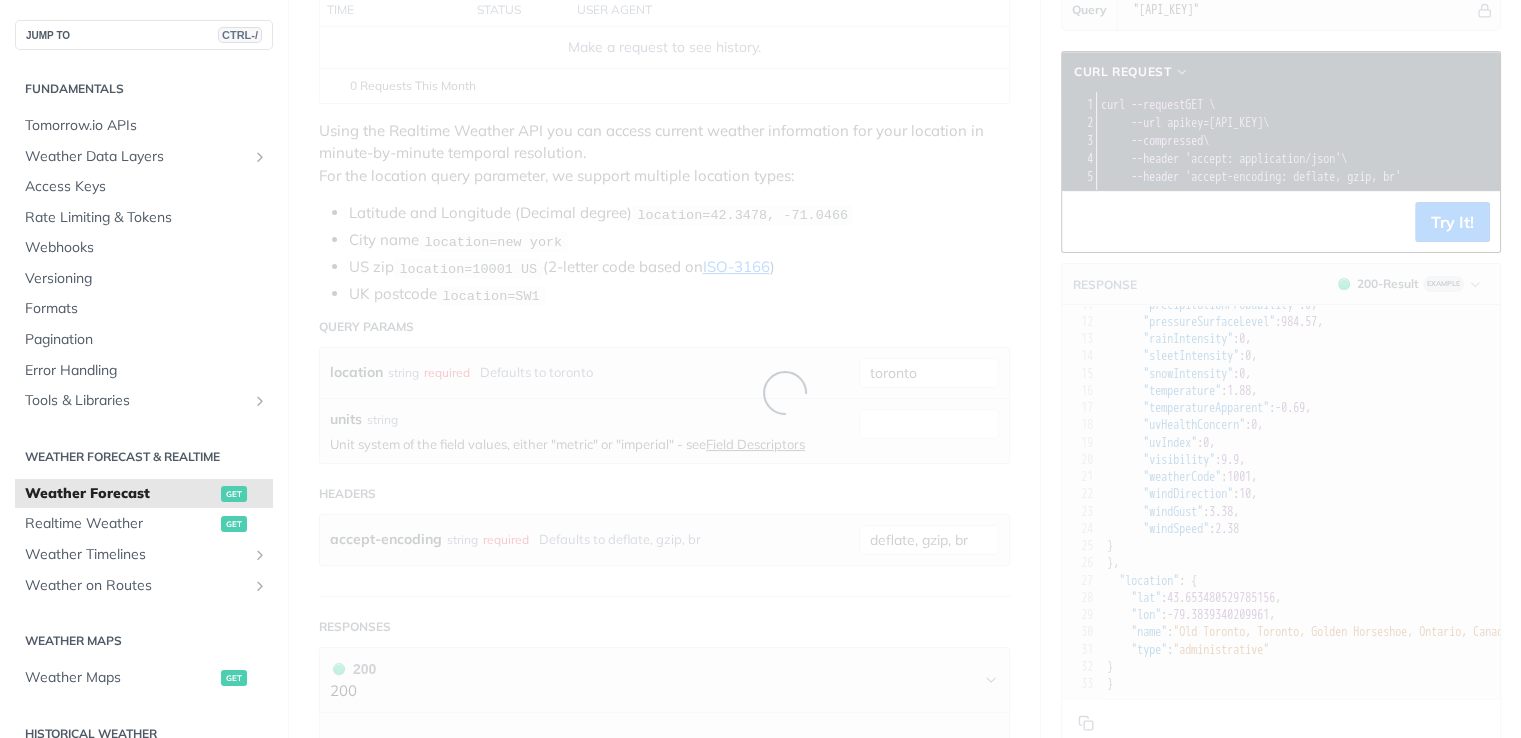 scroll, scrollTop: 43, scrollLeft: 0, axis: vertical 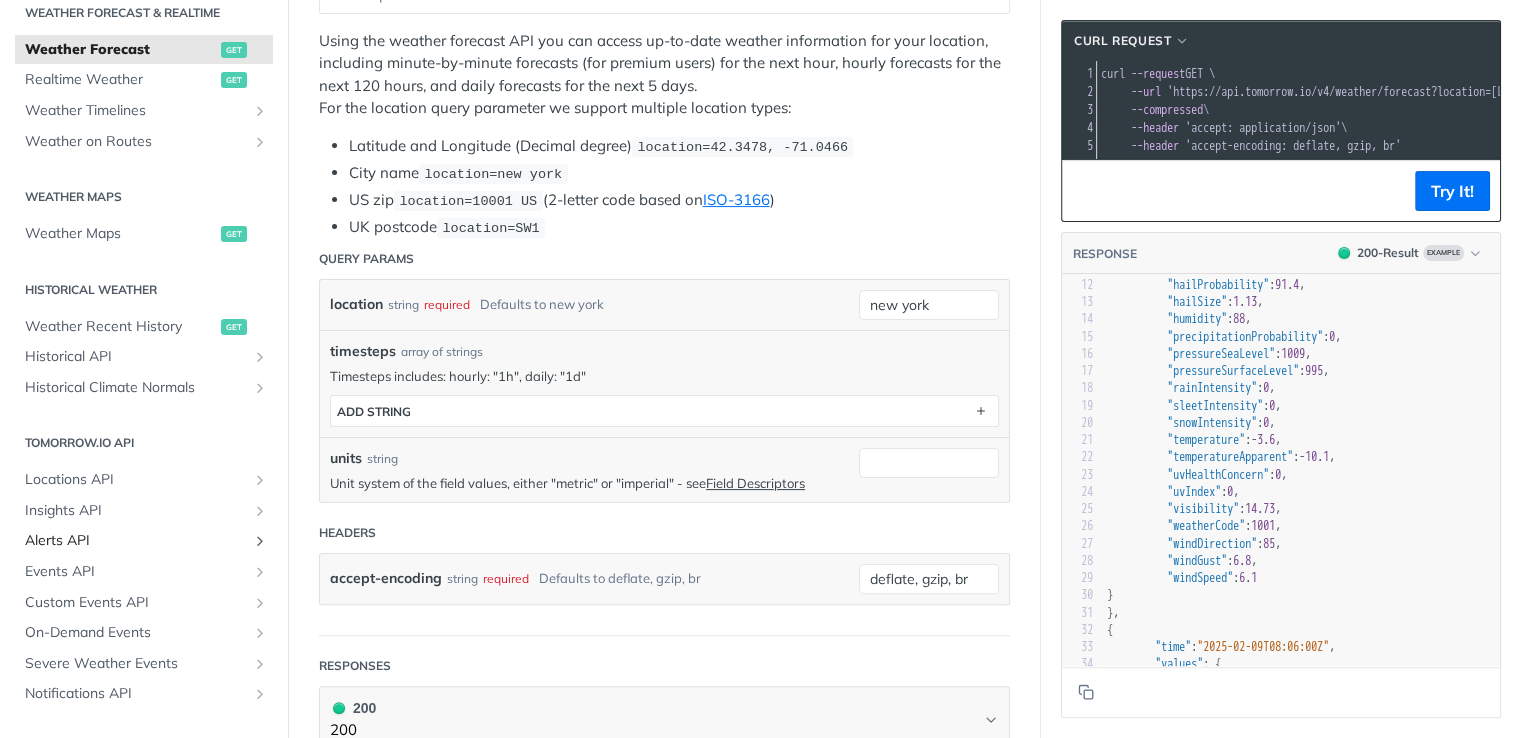 click on "Alerts API" at bounding box center (136, 541) 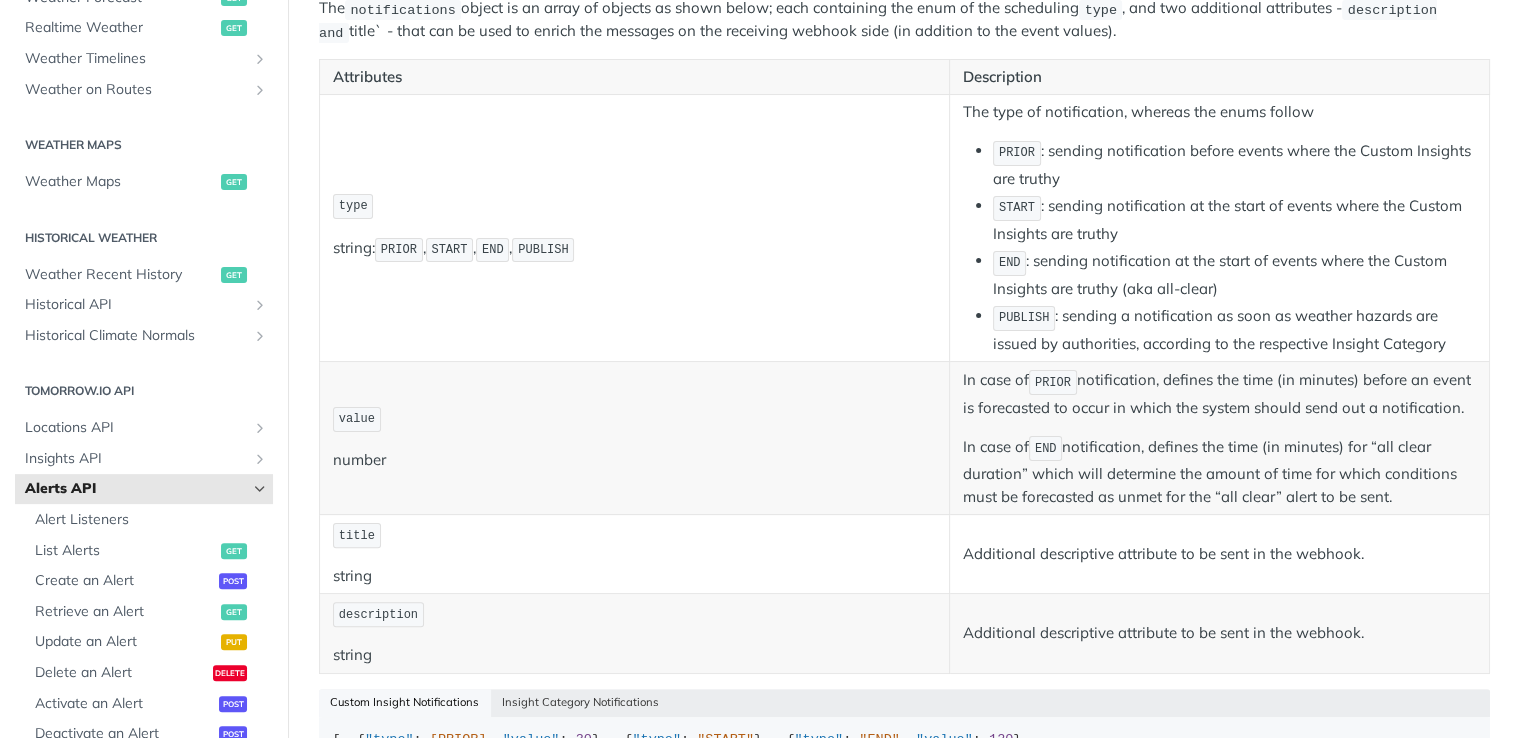 scroll, scrollTop: 426, scrollLeft: 0, axis: vertical 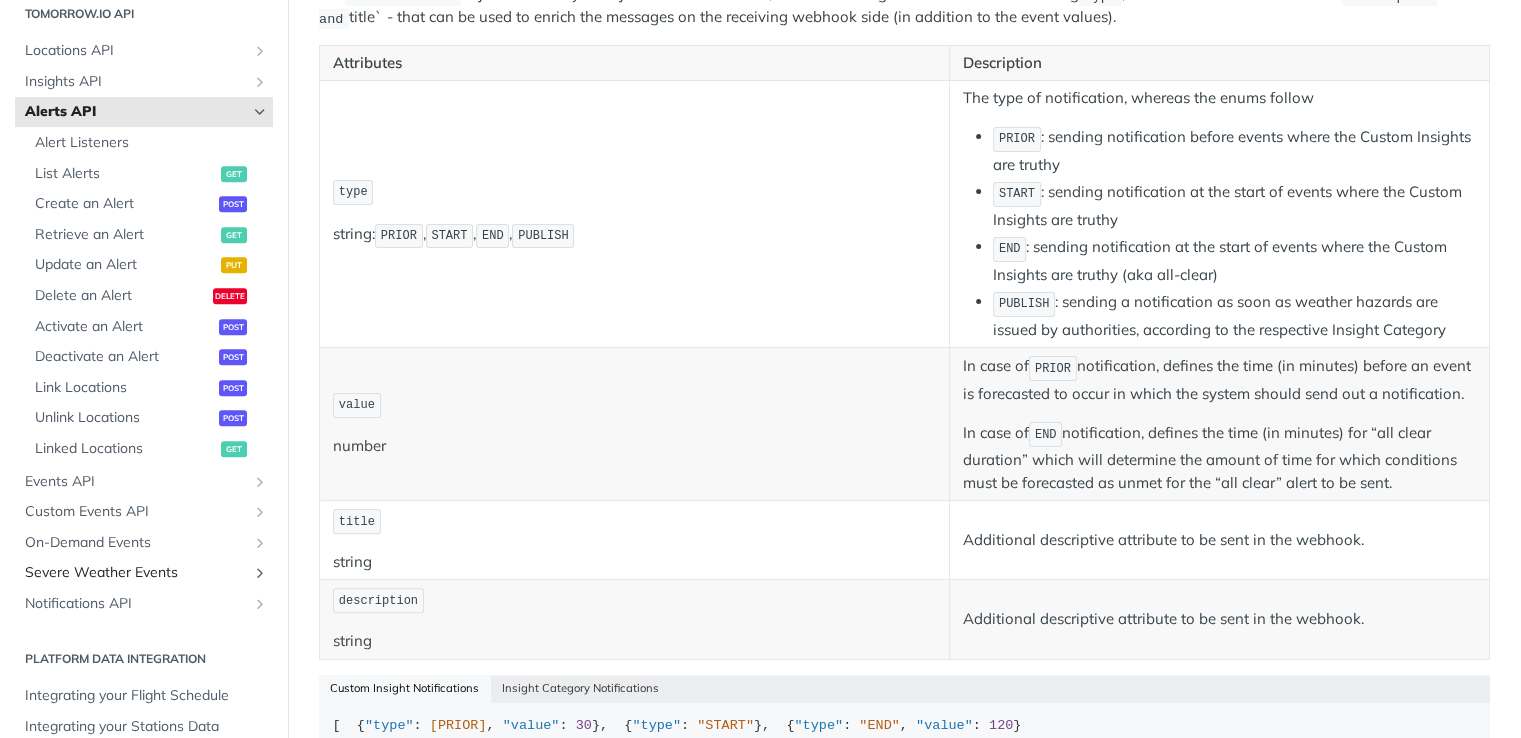click on "Severe Weather Events" at bounding box center [136, 573] 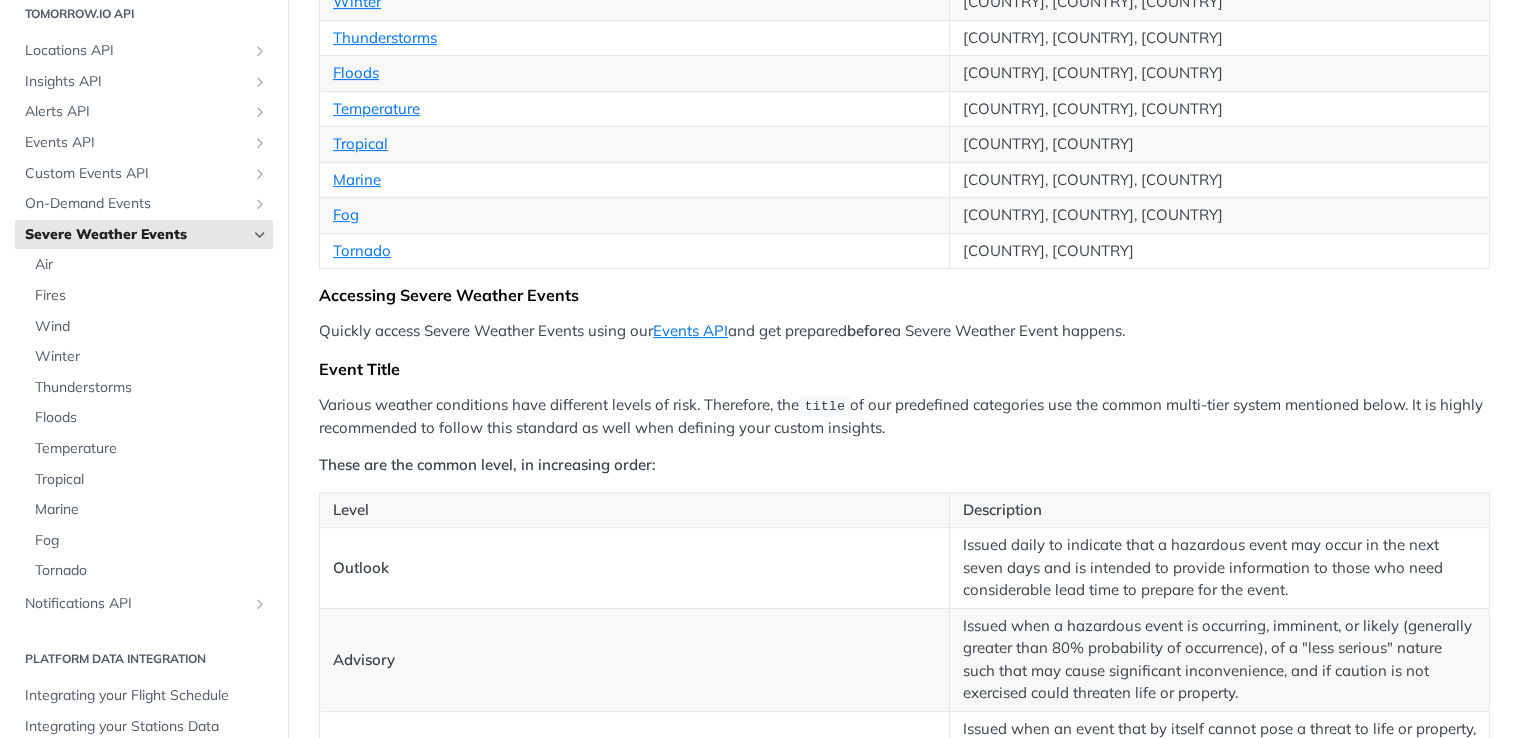 scroll, scrollTop: 650, scrollLeft: 0, axis: vertical 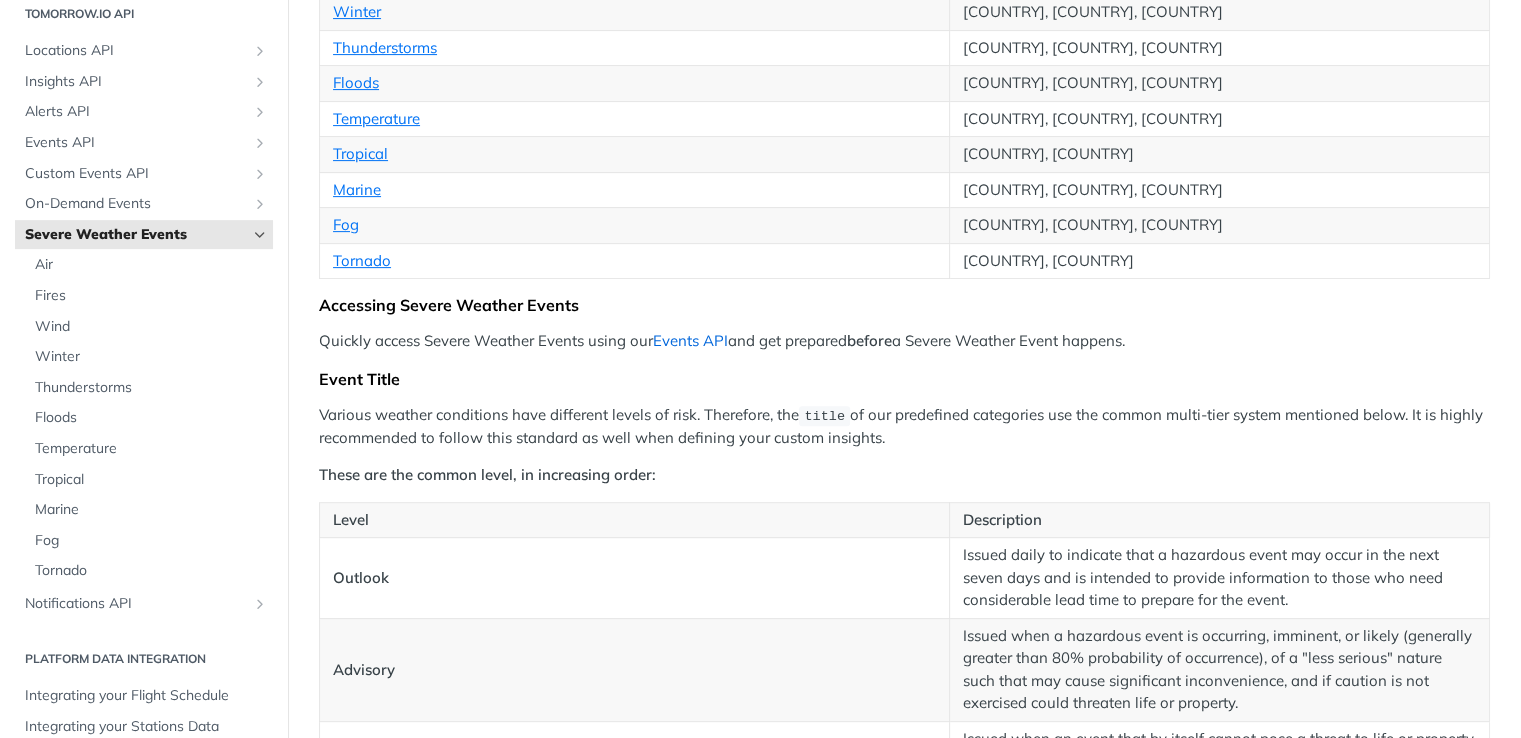 click on "Events API" at bounding box center [690, 340] 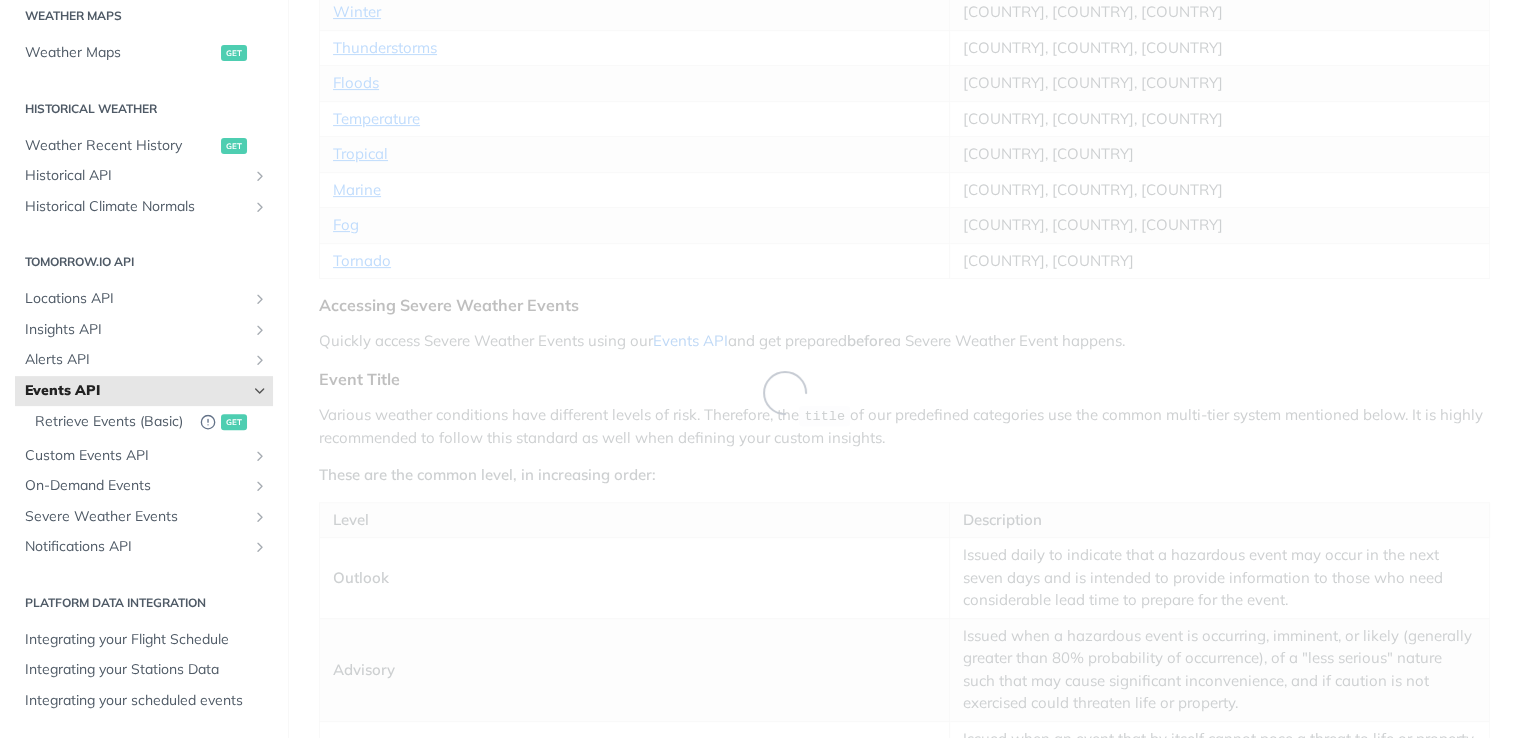 scroll, scrollTop: 586, scrollLeft: 0, axis: vertical 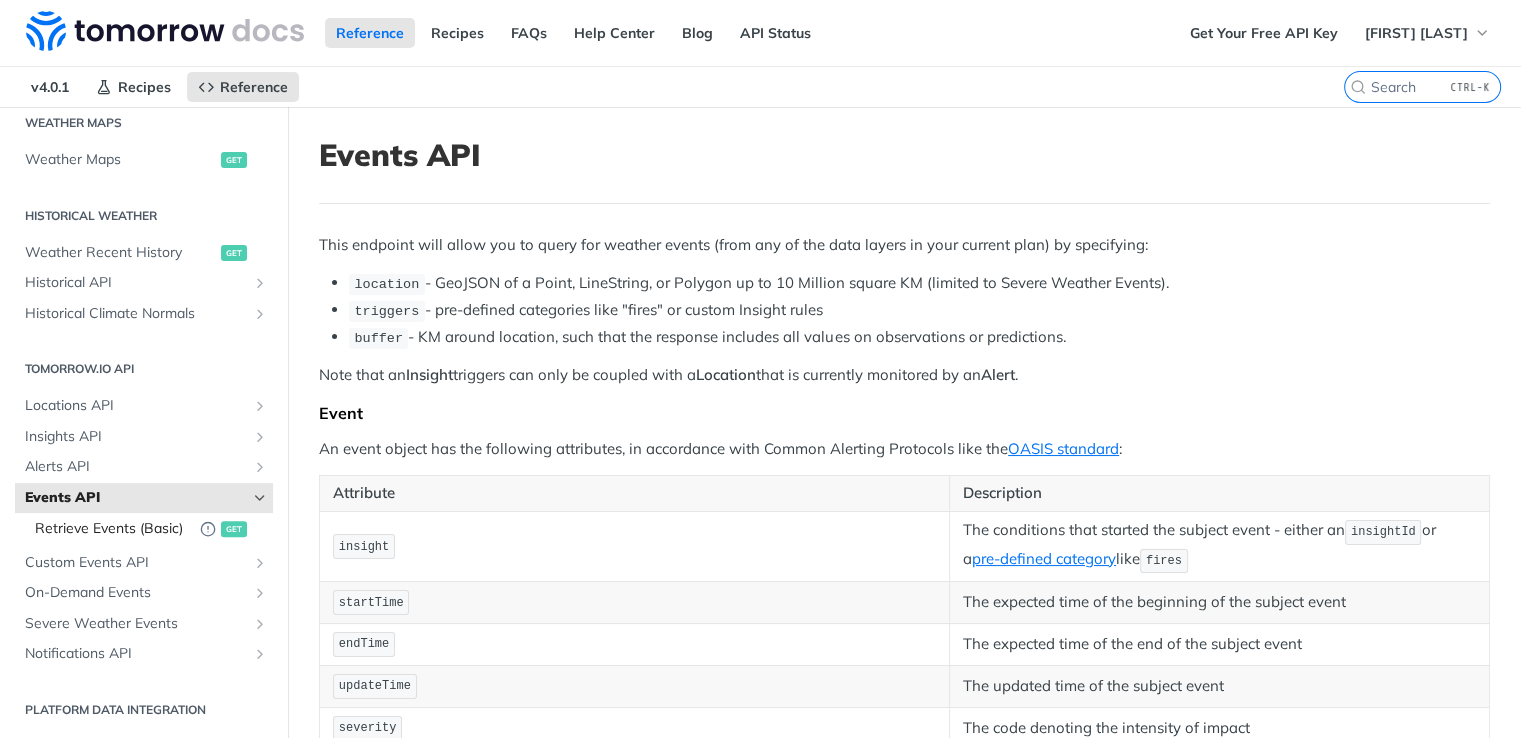 click on "Retrieve Events (Basic)" at bounding box center [112, 529] 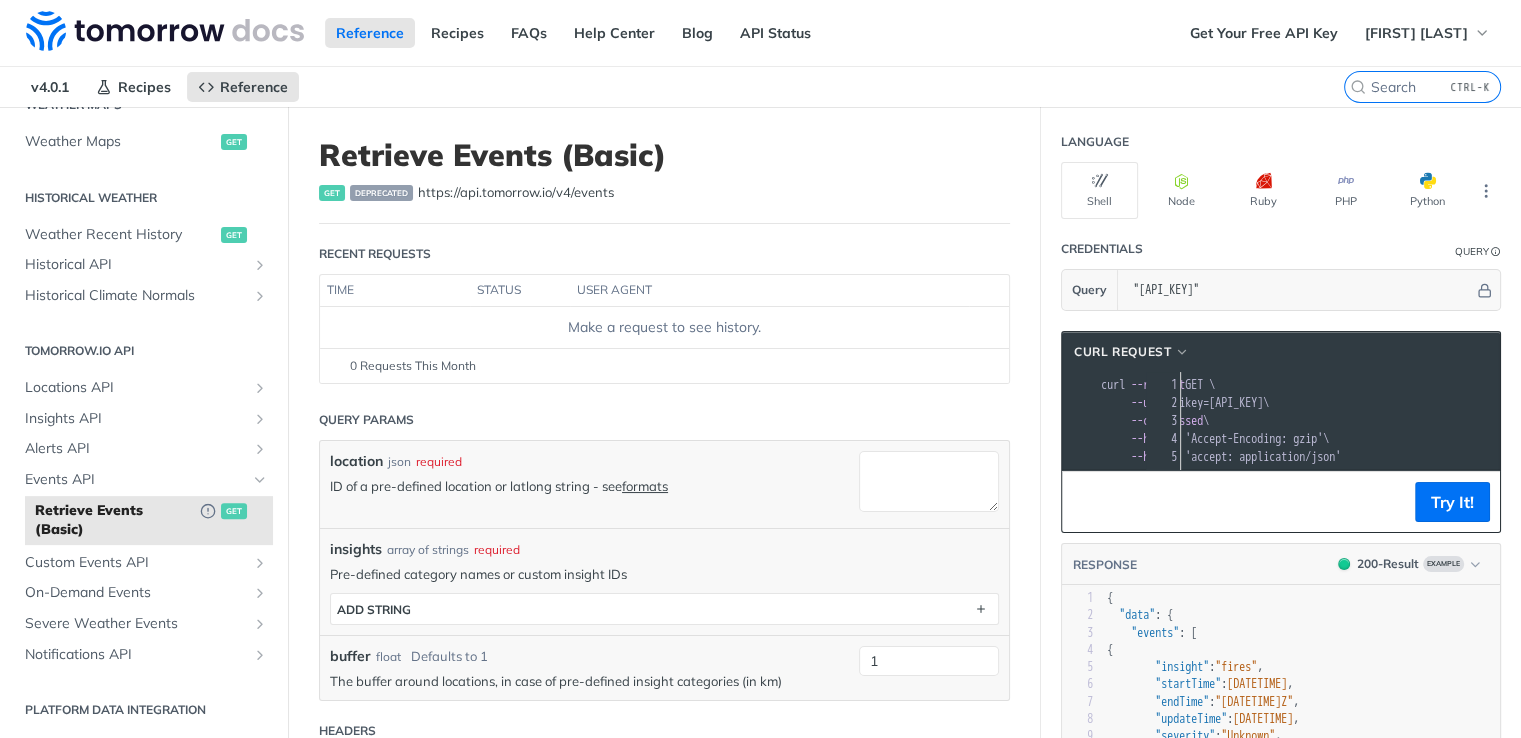 scroll, scrollTop: 0, scrollLeft: 237, axis: horizontal 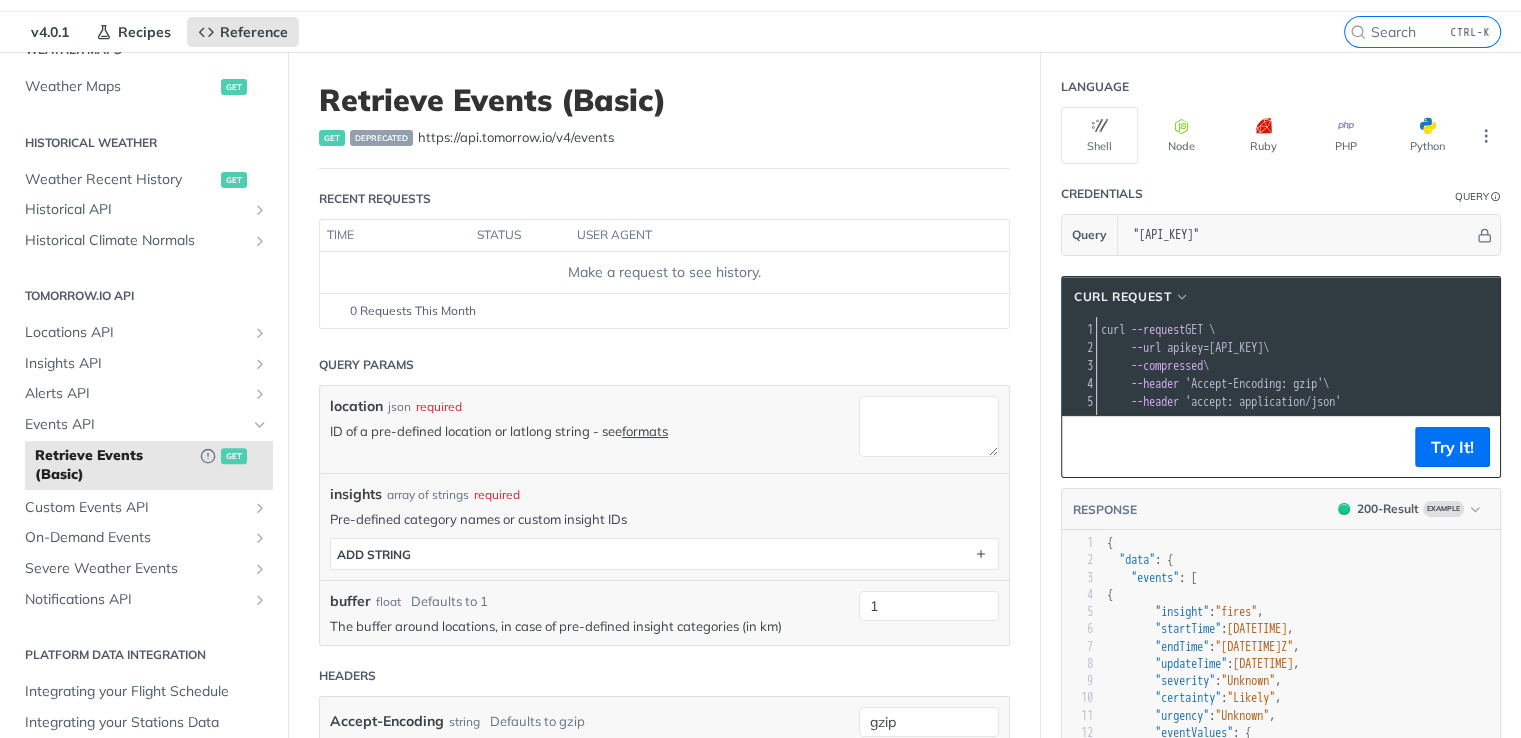 click on "apikey=[API_KEY]" at bounding box center (1215, 348) 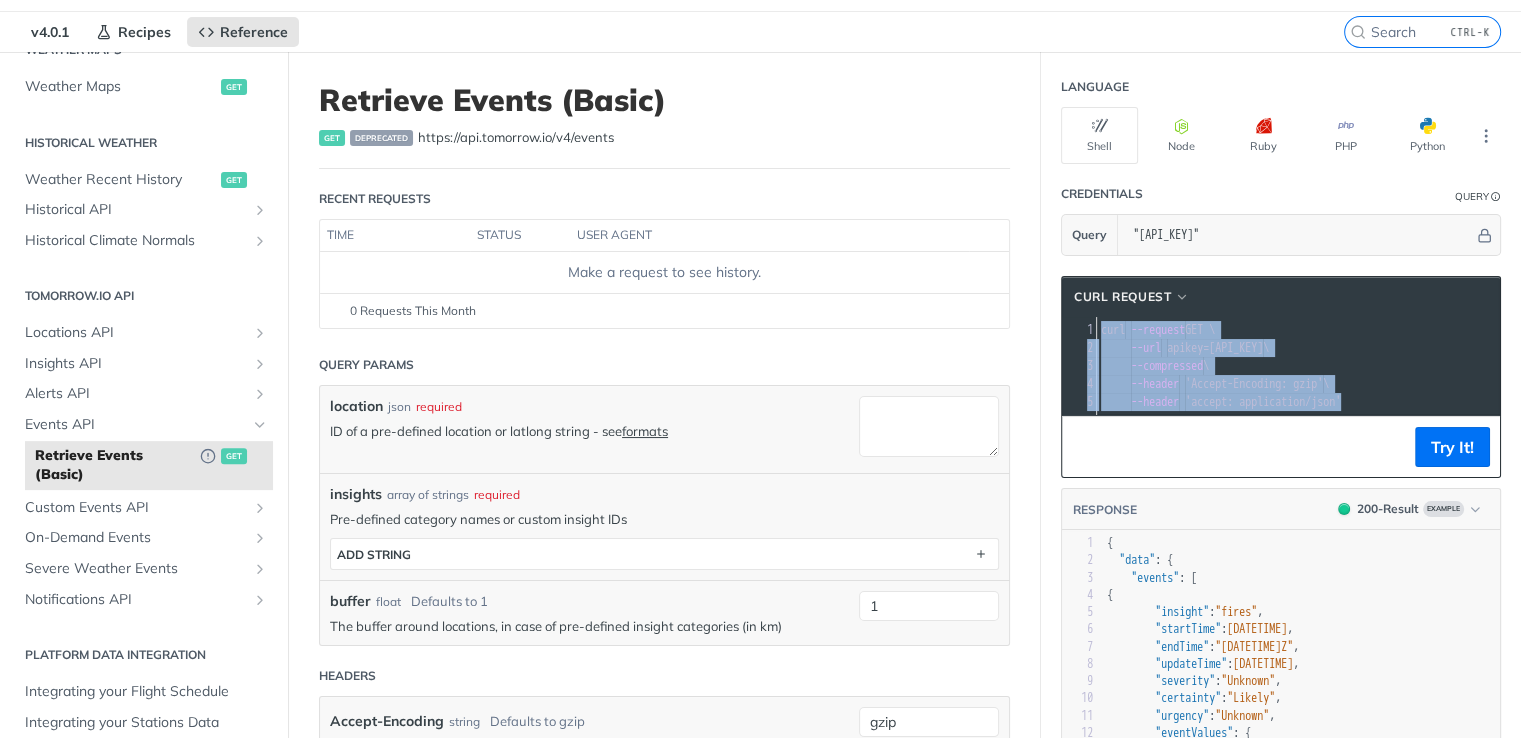 copy on "apikey=[API_KEY]" 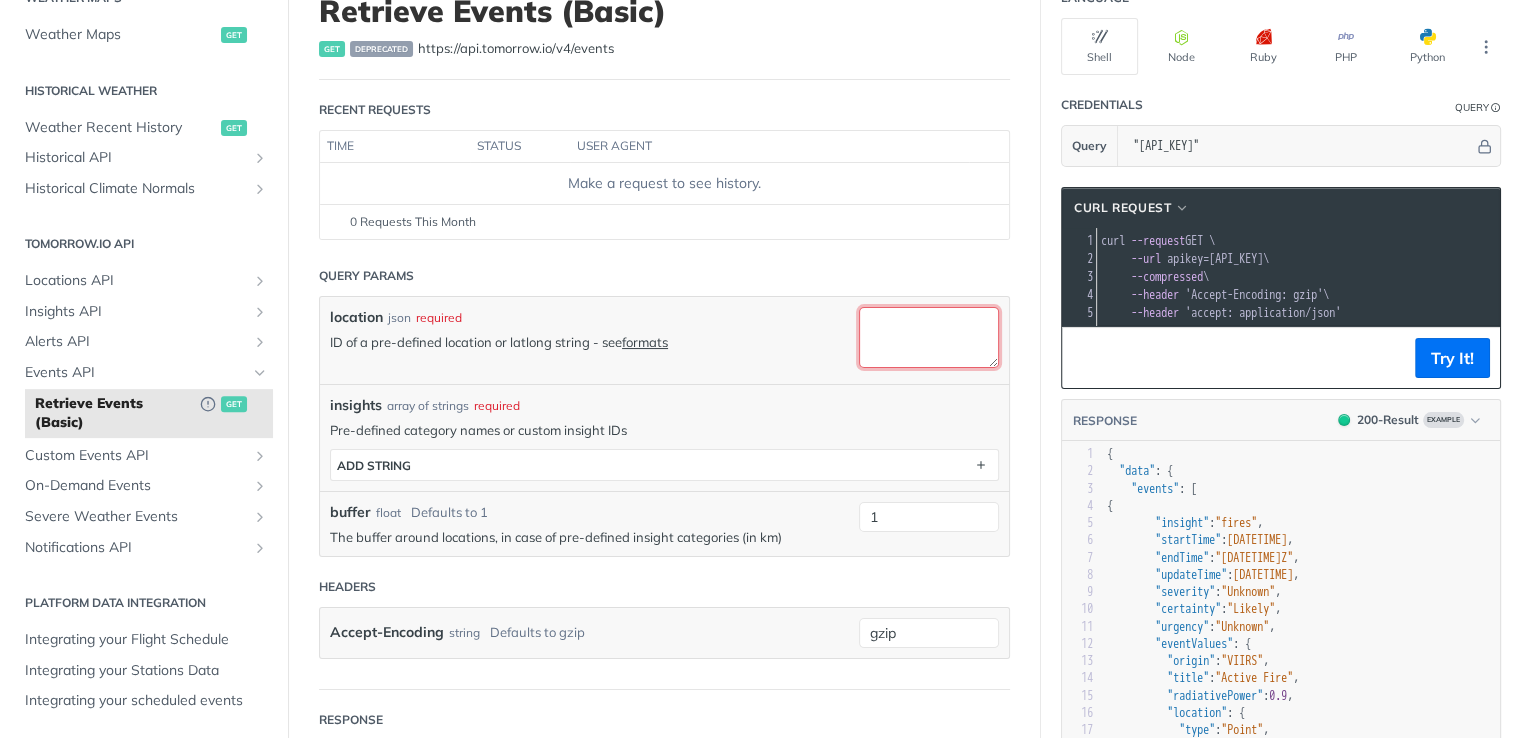 click on "location" at bounding box center [929, 337] 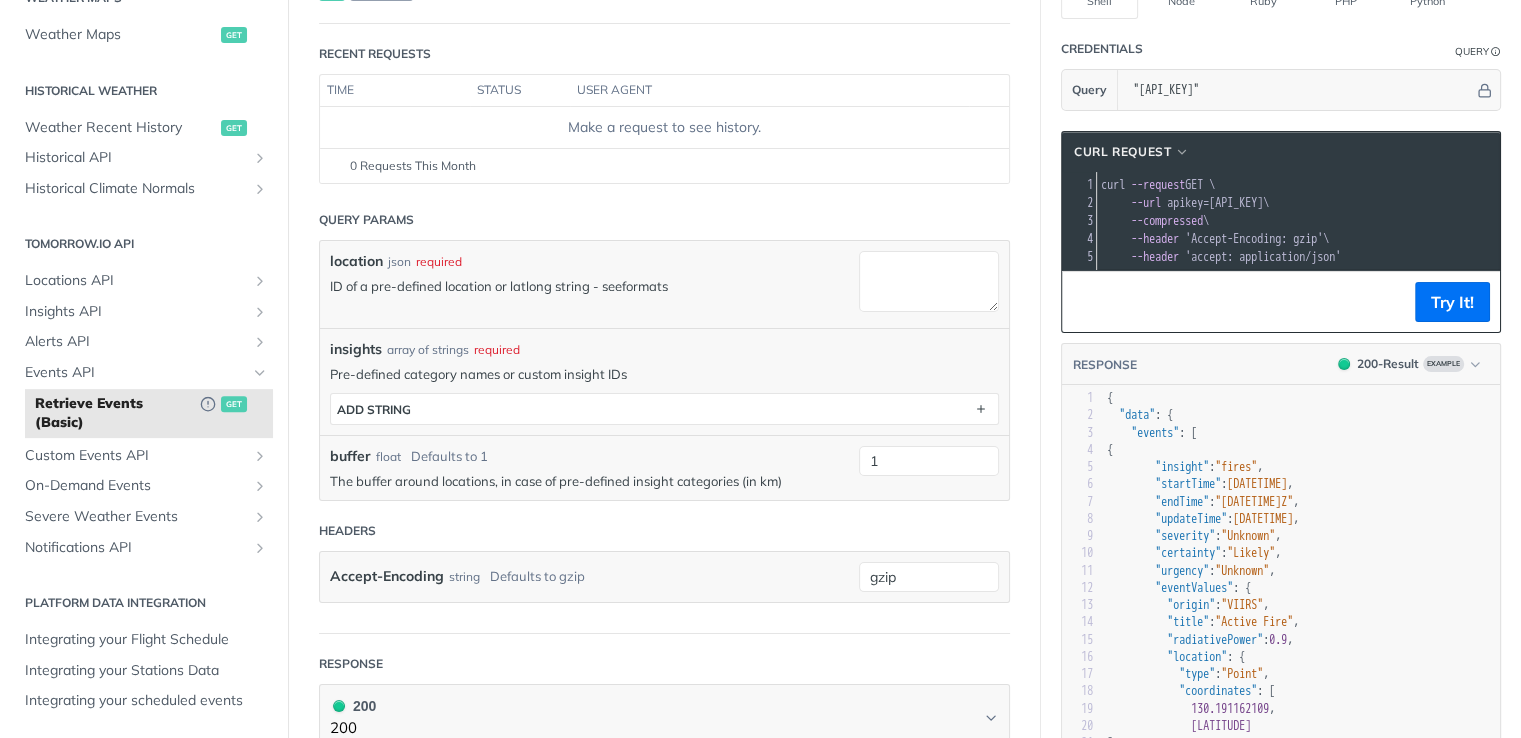 click on "formats" at bounding box center [645, 286] 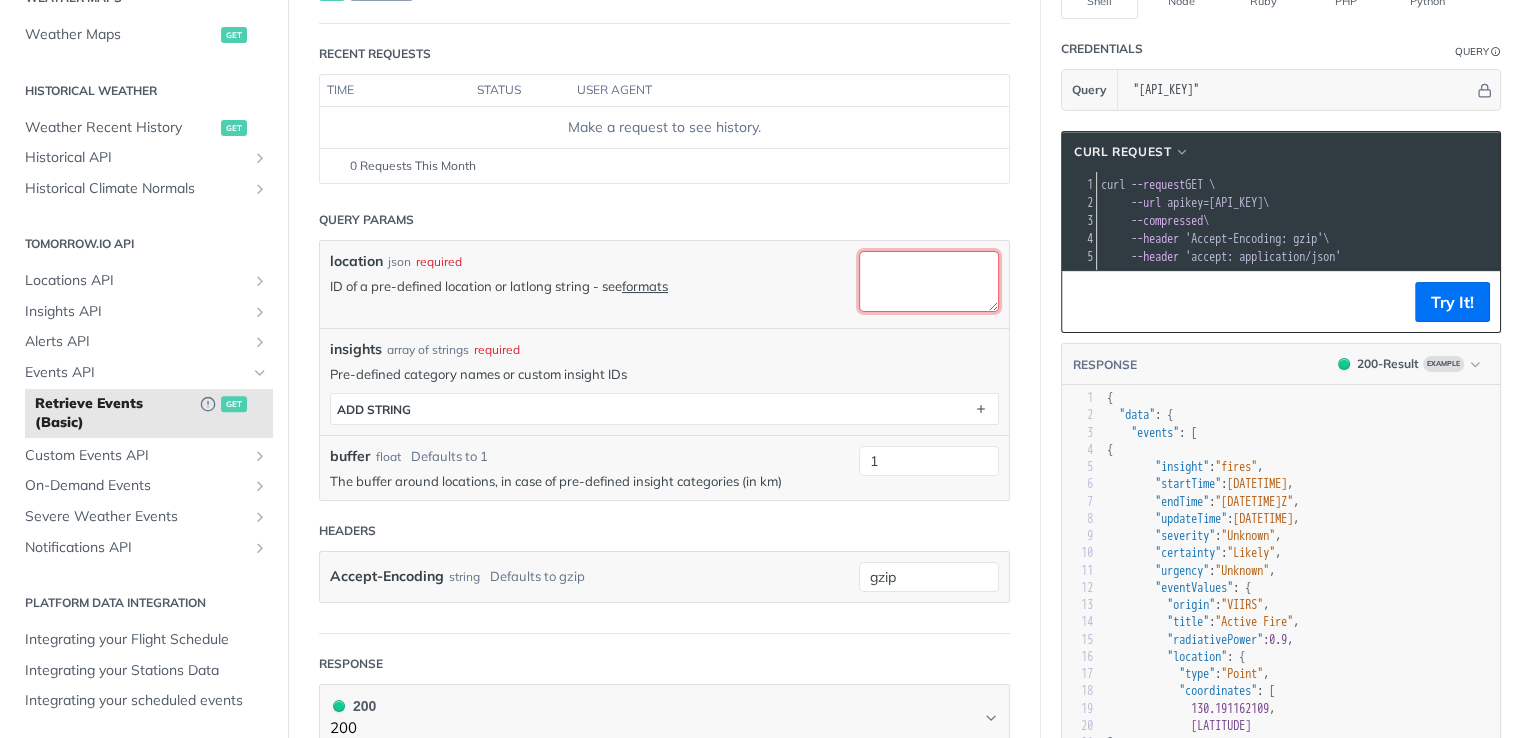 click on "location" at bounding box center [929, 281] 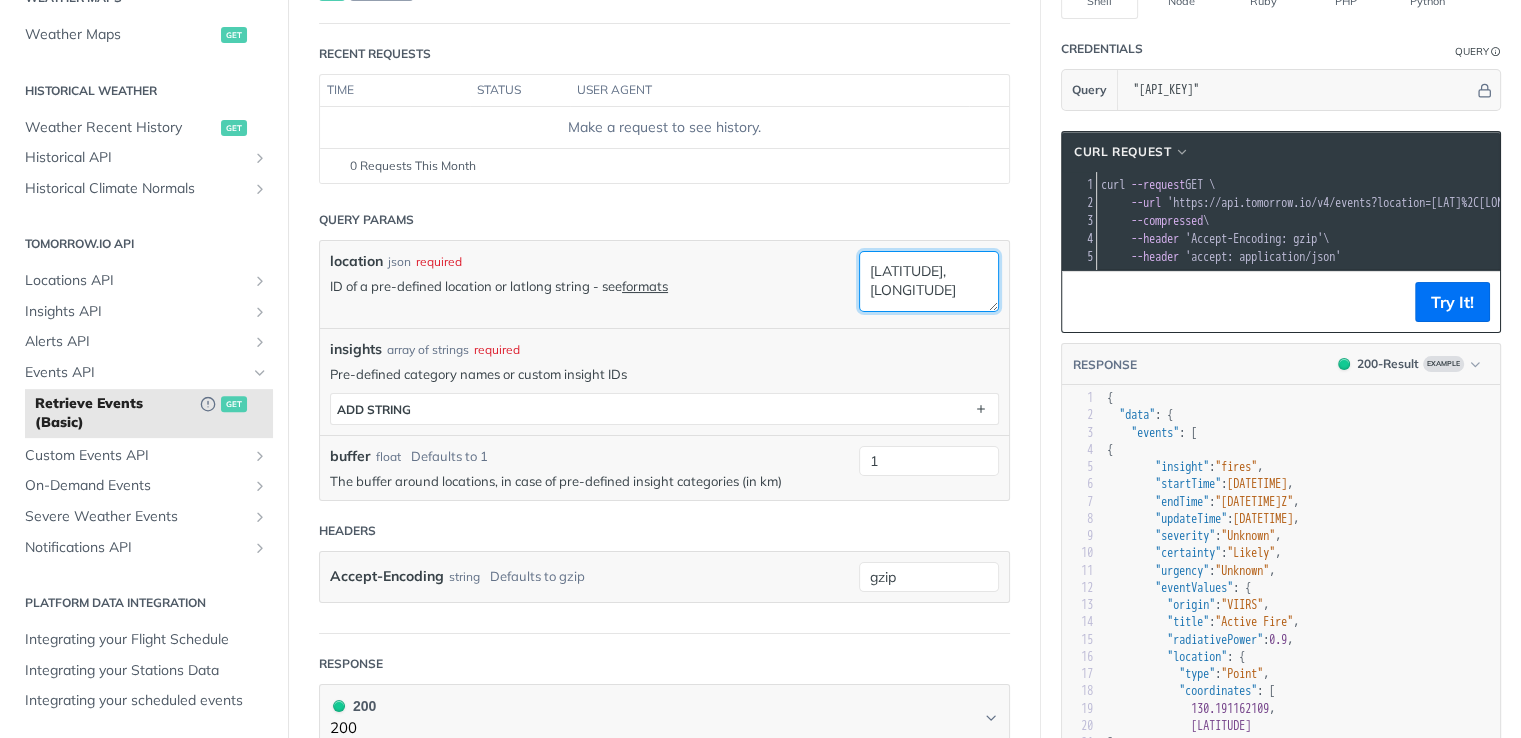type on "[LATITUDE],[LONGITUDE]" 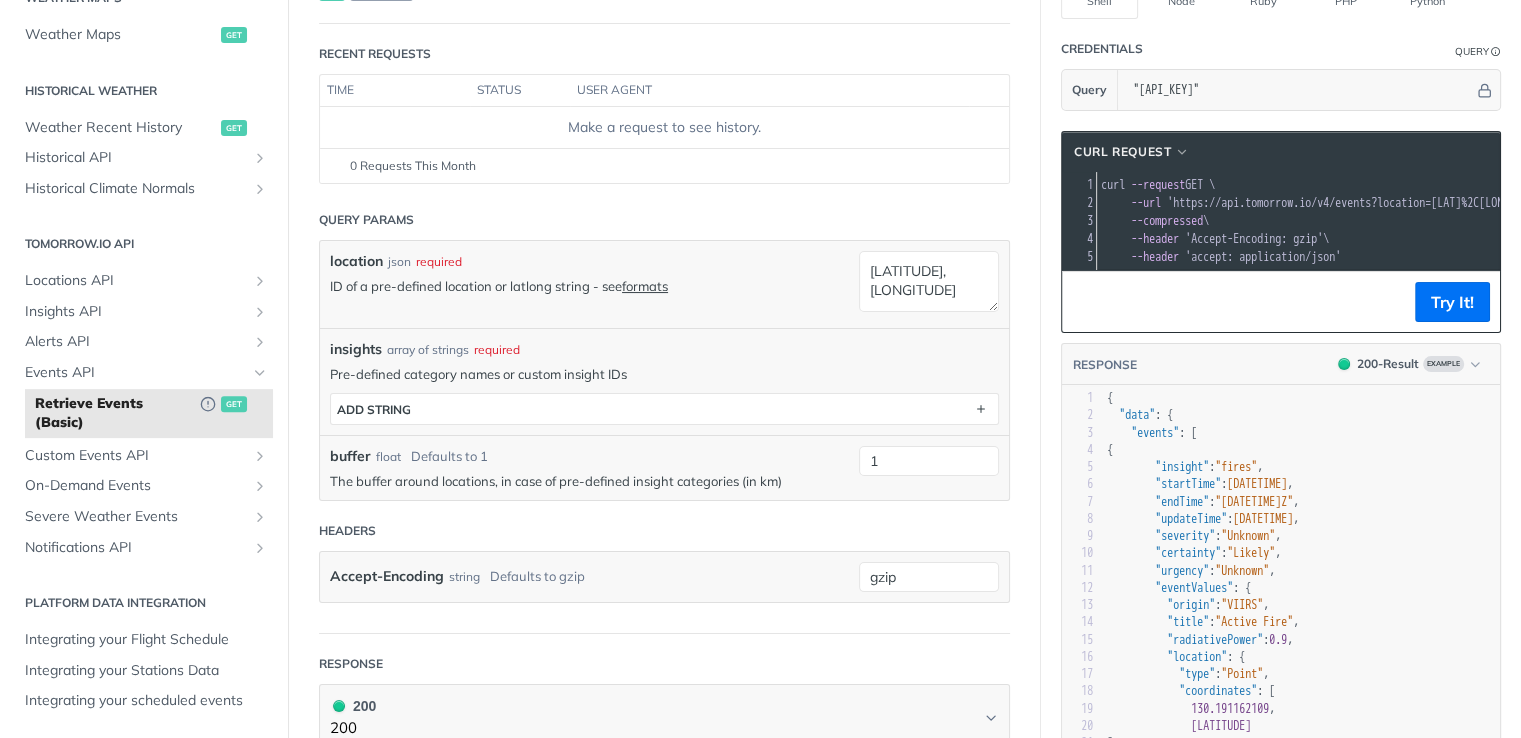click on "Query Params" at bounding box center (664, 220) 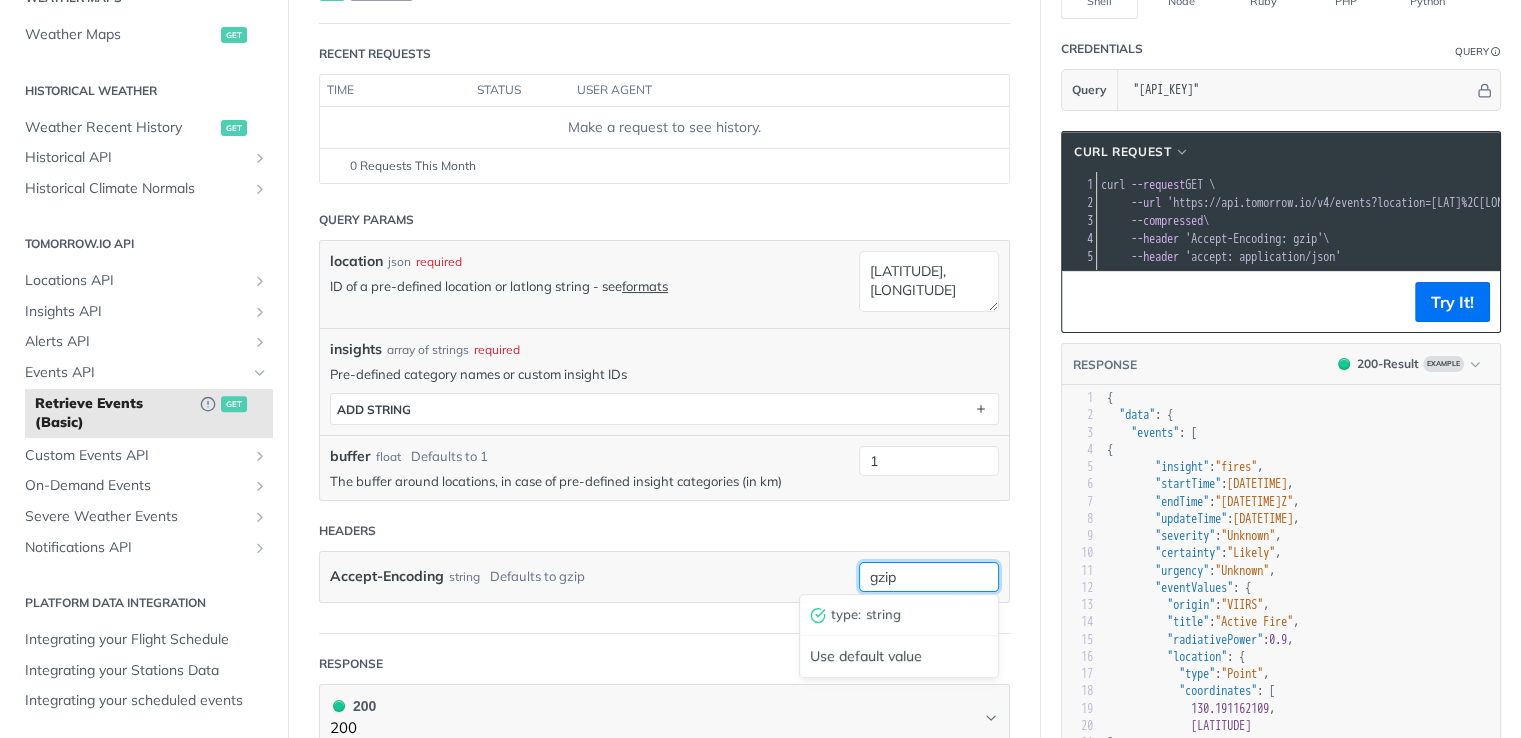 click on "gzip" at bounding box center [929, 577] 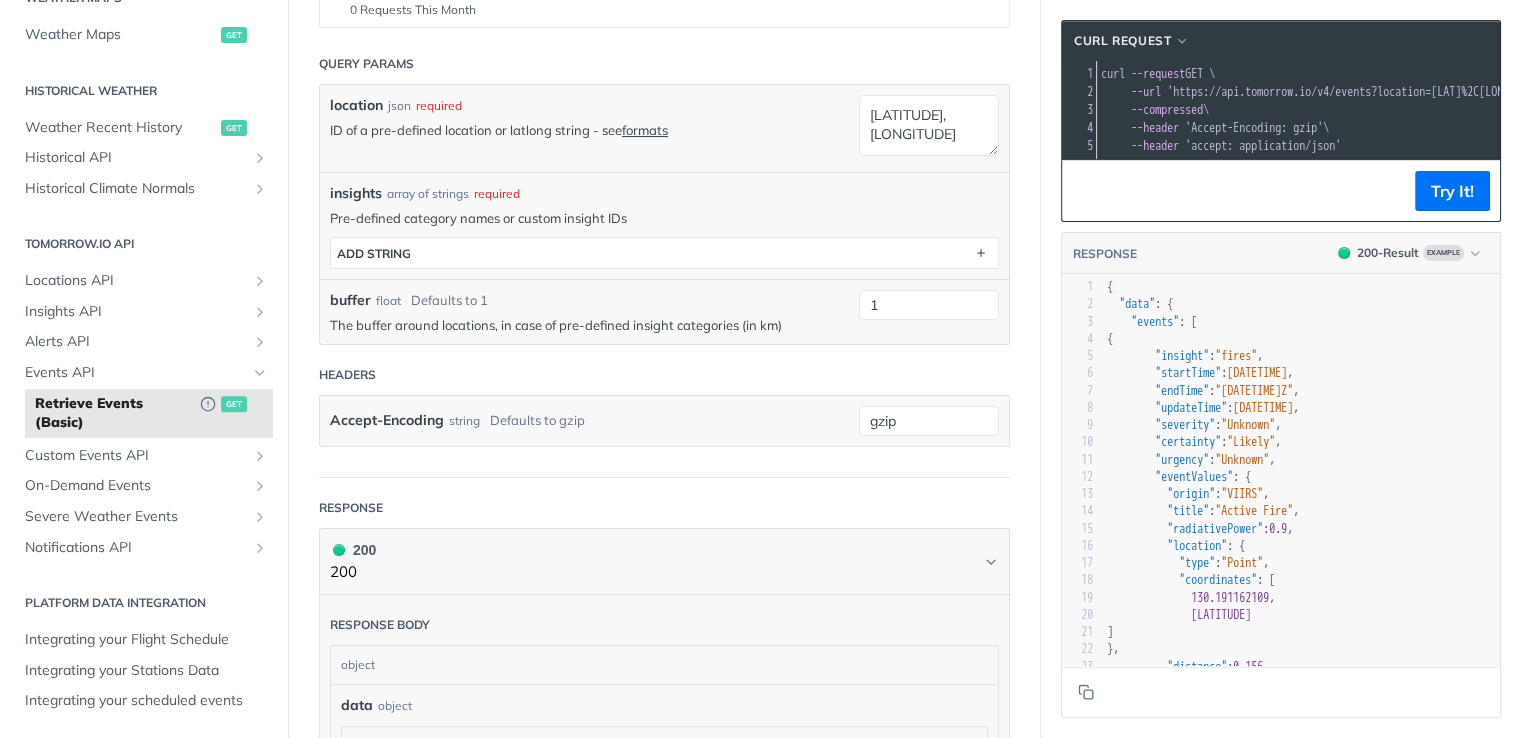 click on "[LATITUDE],[LONGITUDE]" at bounding box center (664, 261) 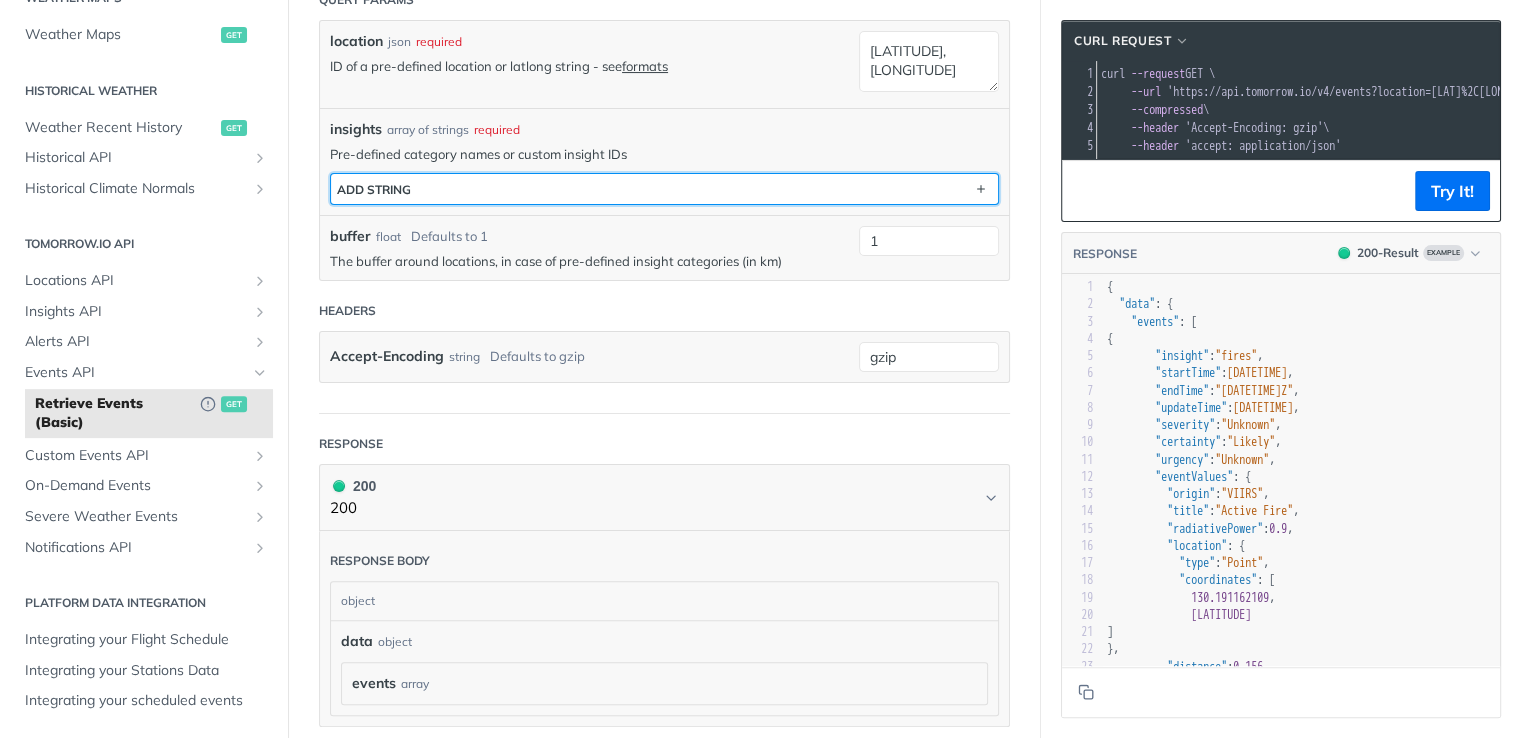 click on "ADD    string" at bounding box center [664, 189] 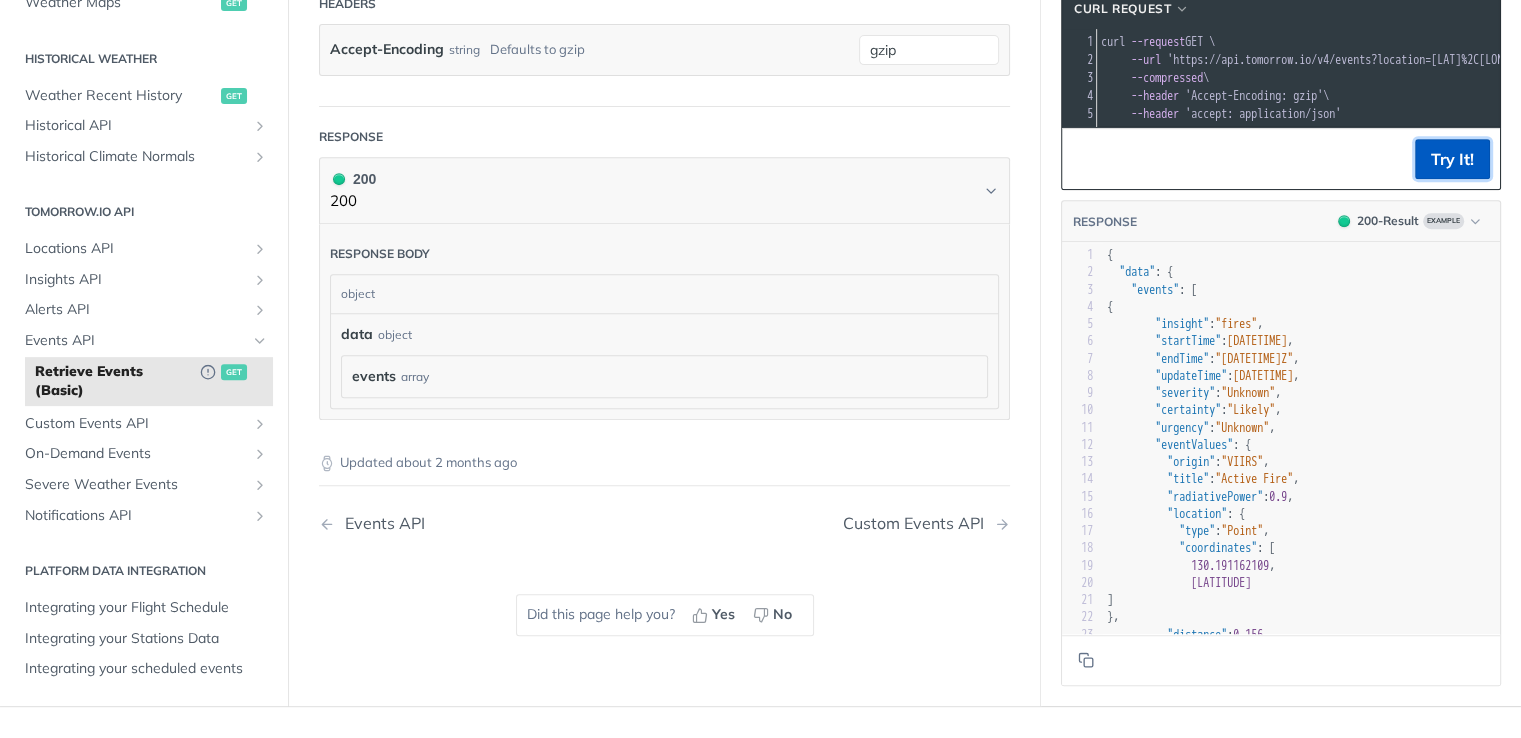 click on "Try It!" at bounding box center (1452, 159) 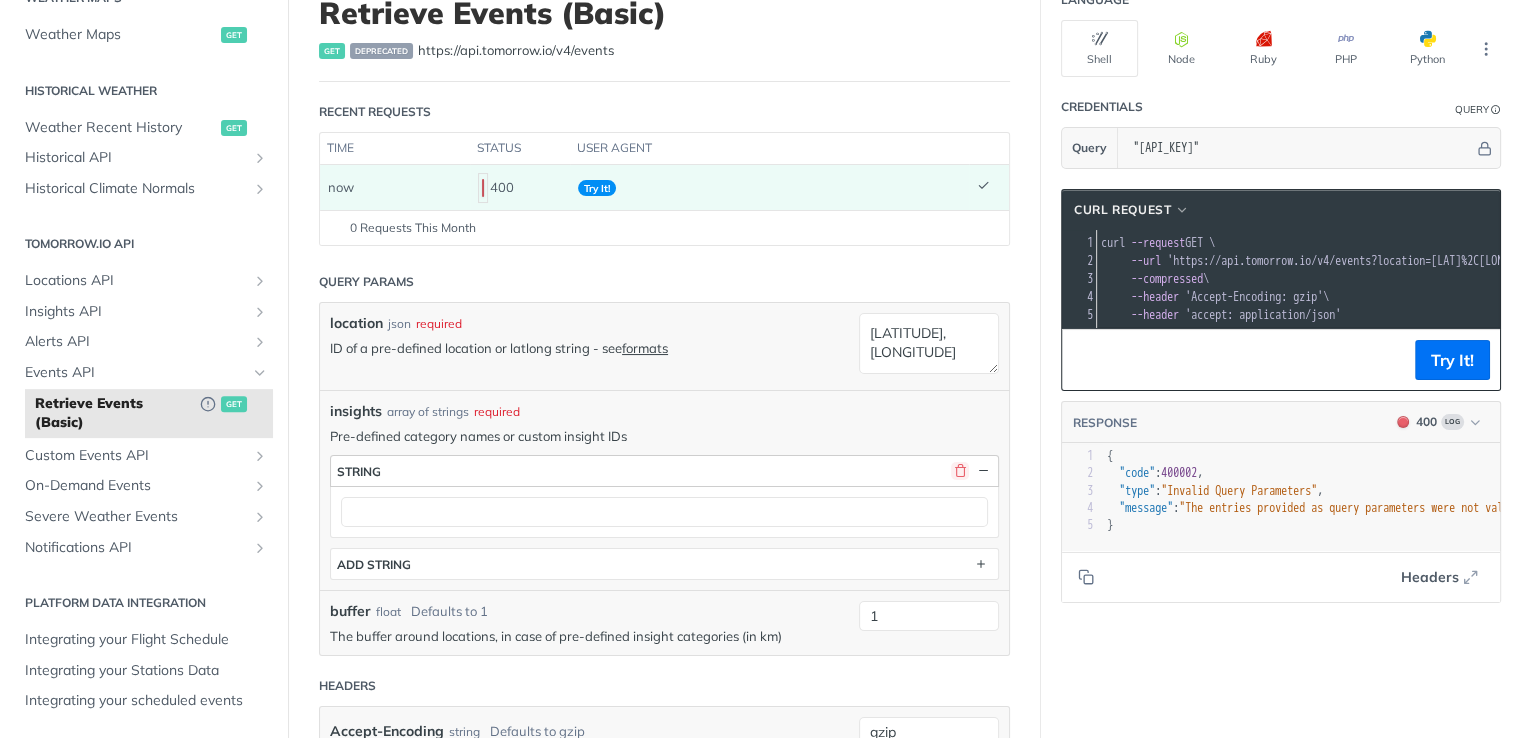click at bounding box center [960, 471] 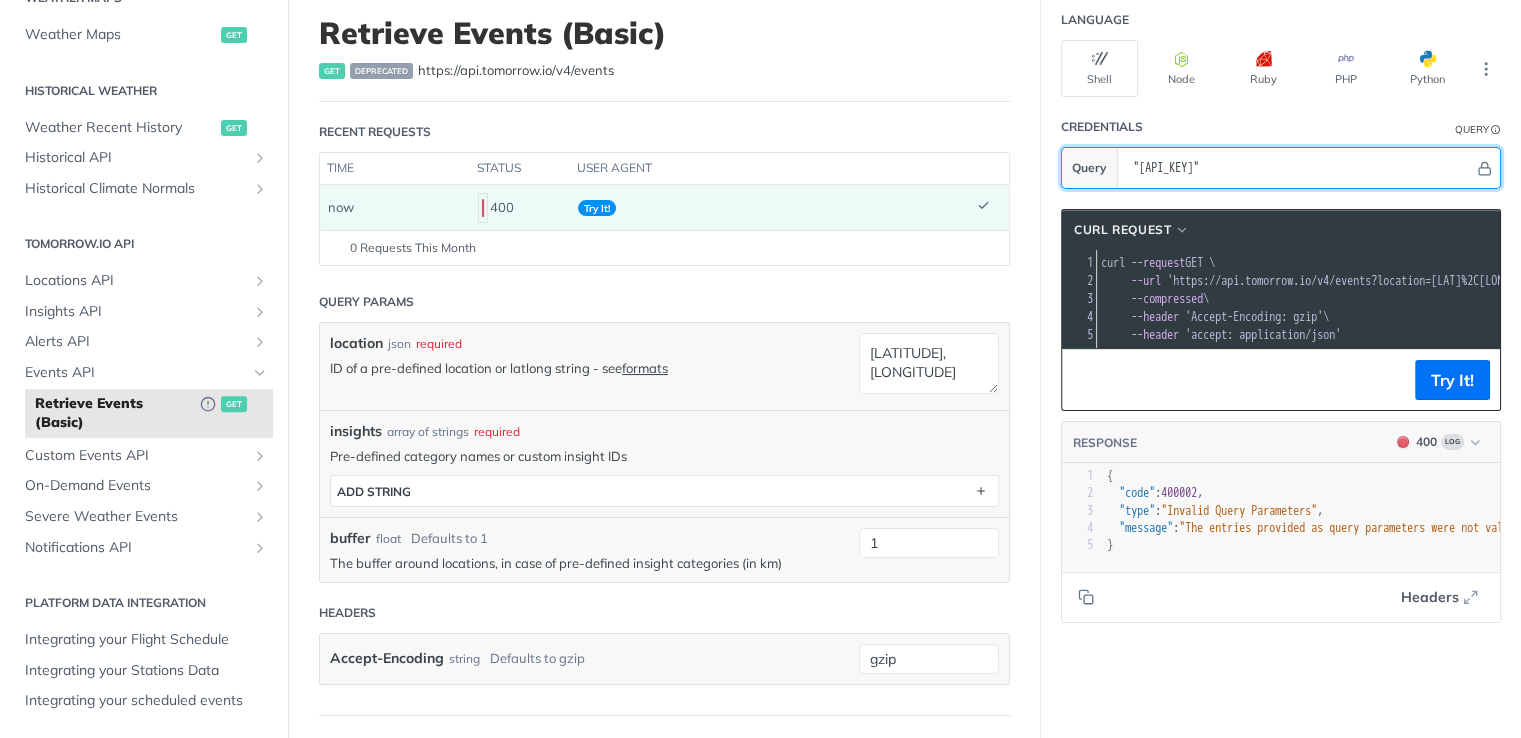 click on ""[API_KEY]"" at bounding box center (1298, 168) 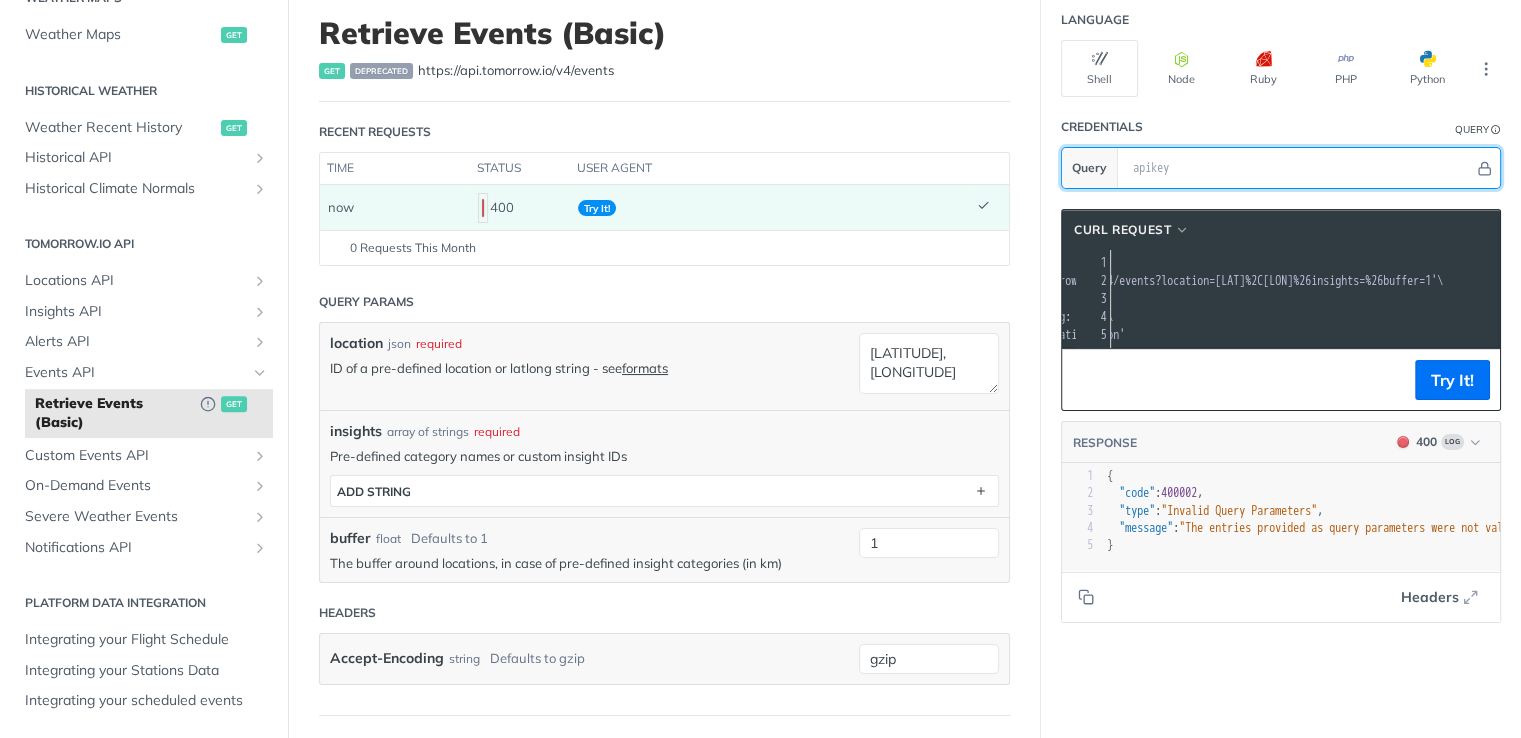 paste on ""[API_KEY]"" 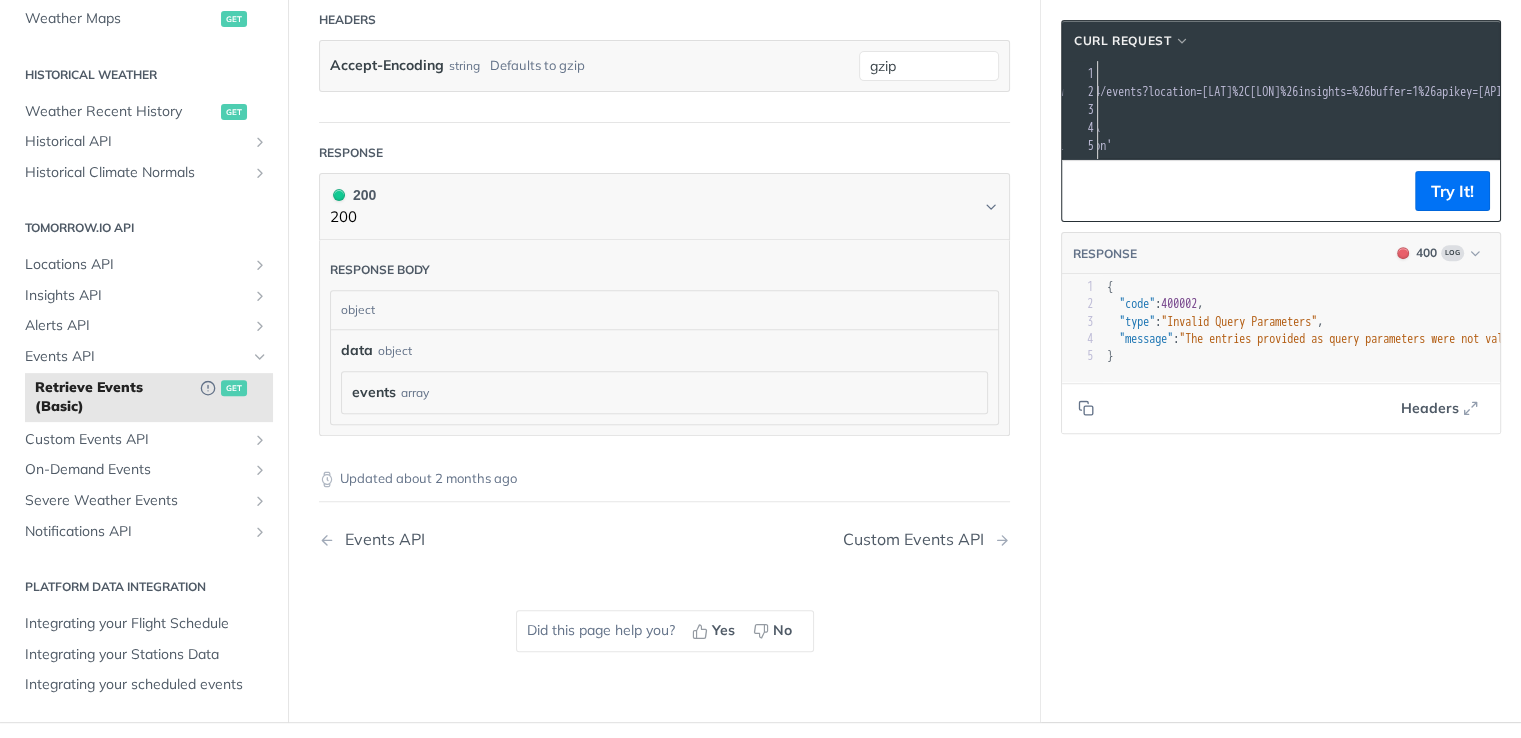 click on "events array" at bounding box center (664, 392) 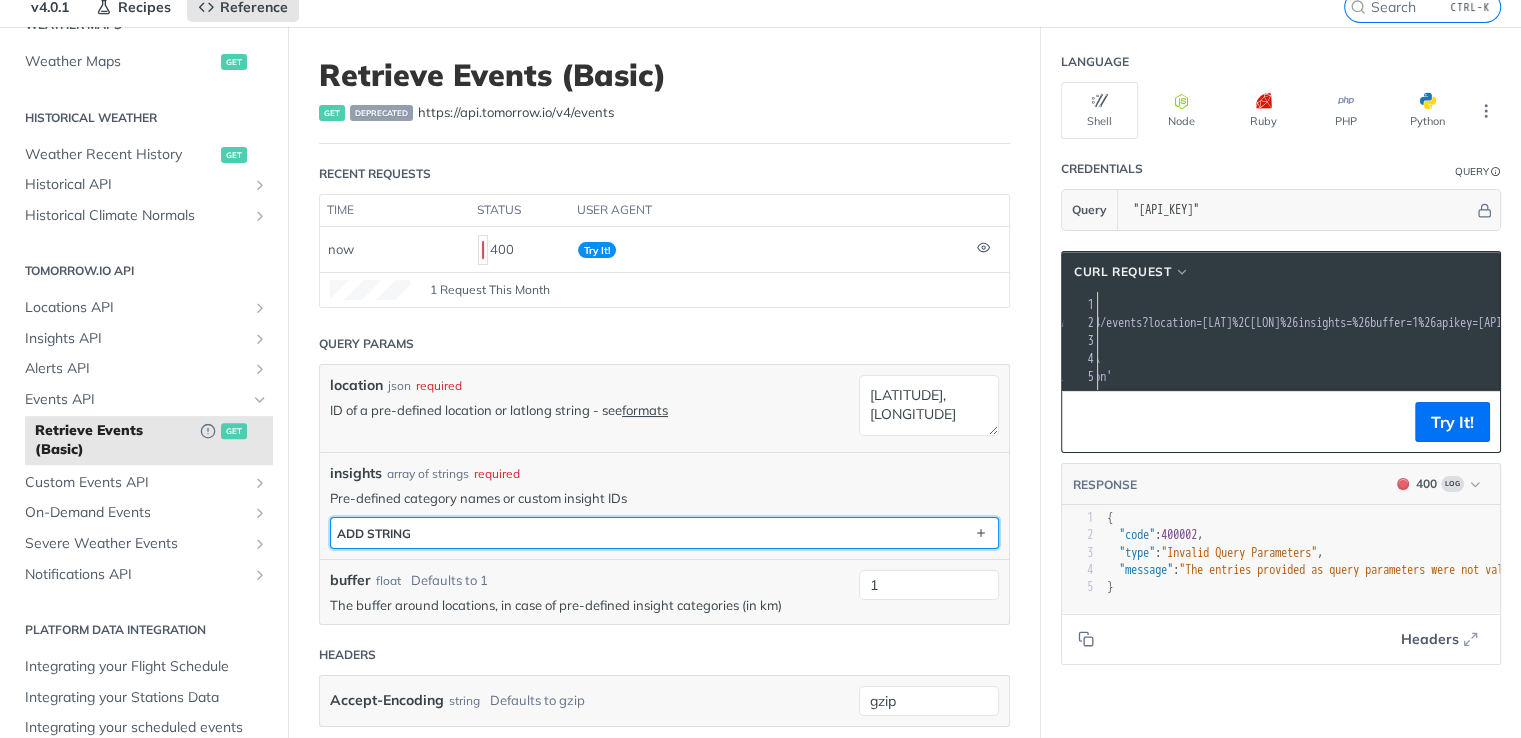click on "ADD    string" at bounding box center [664, 533] 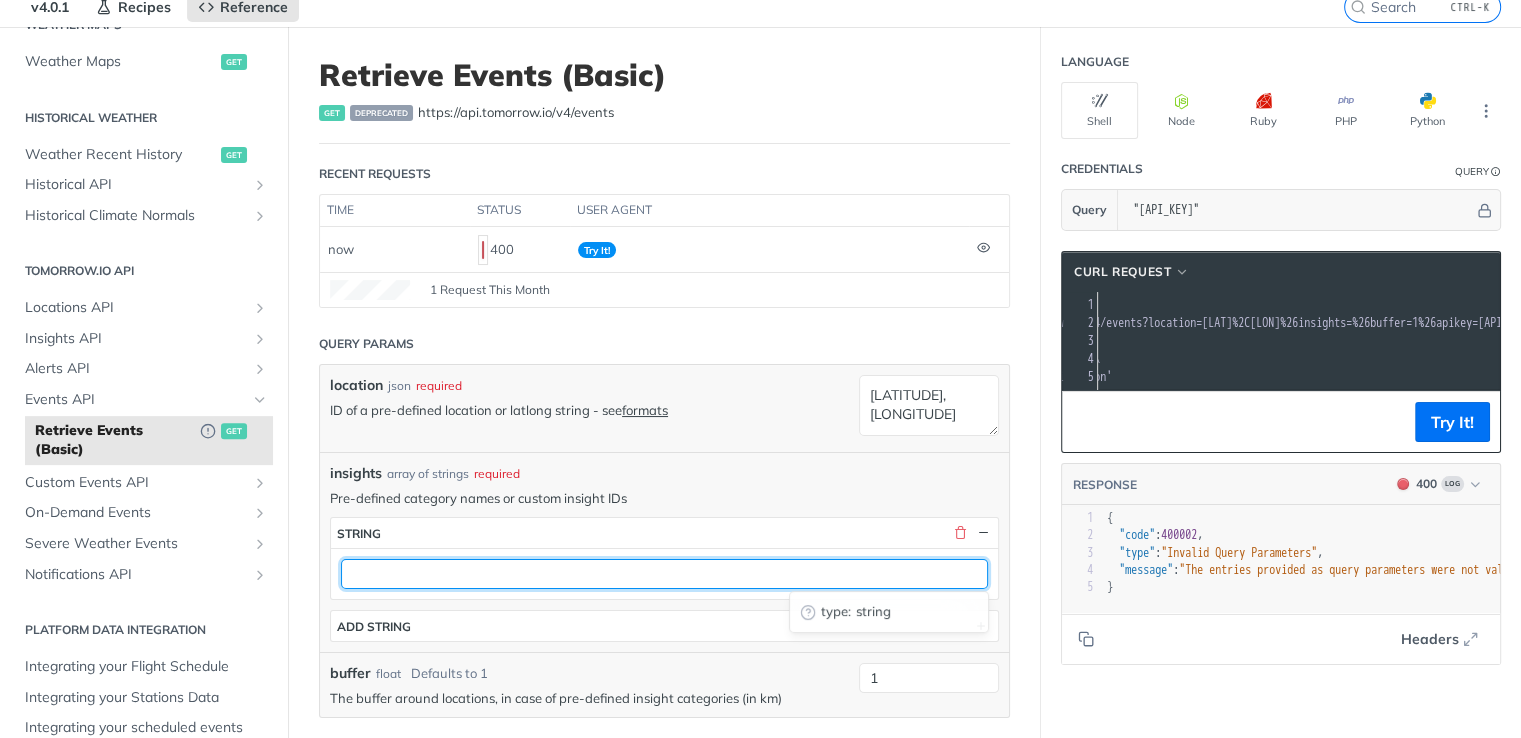 click at bounding box center [664, 574] 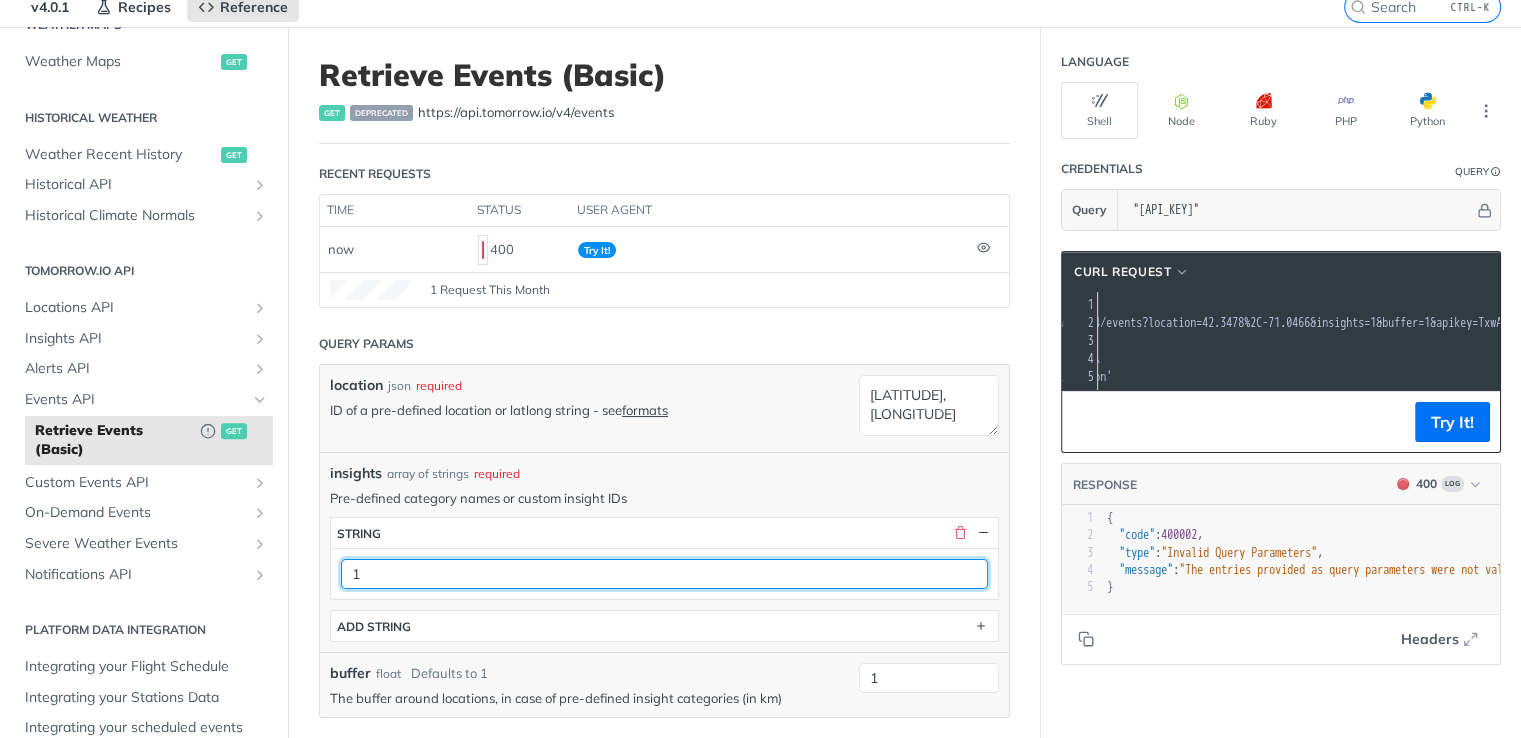 type on "1" 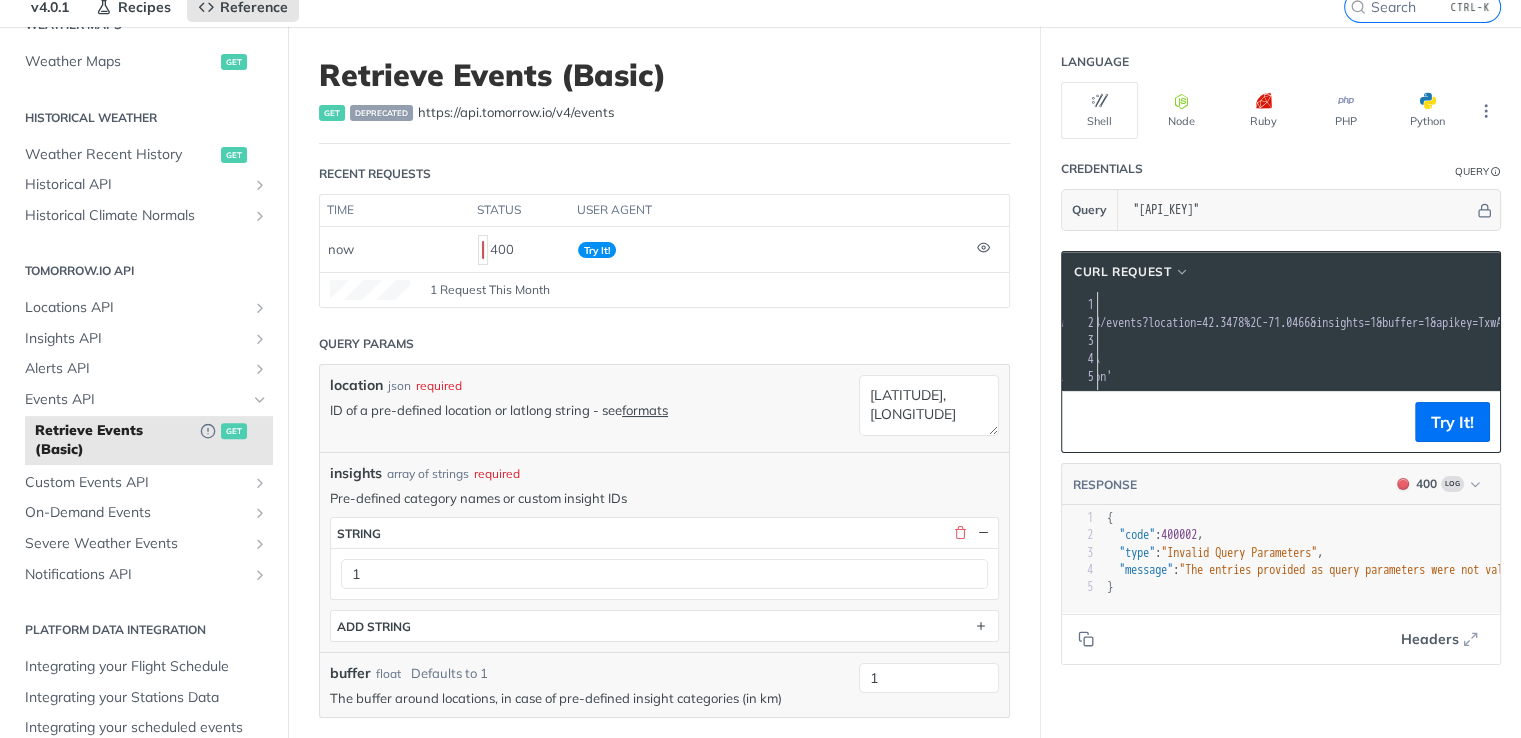 click on "insights array of strings required Pre-defined category names or custom insight IDs insights *   string 1 ADD    string" at bounding box center [664, 552] 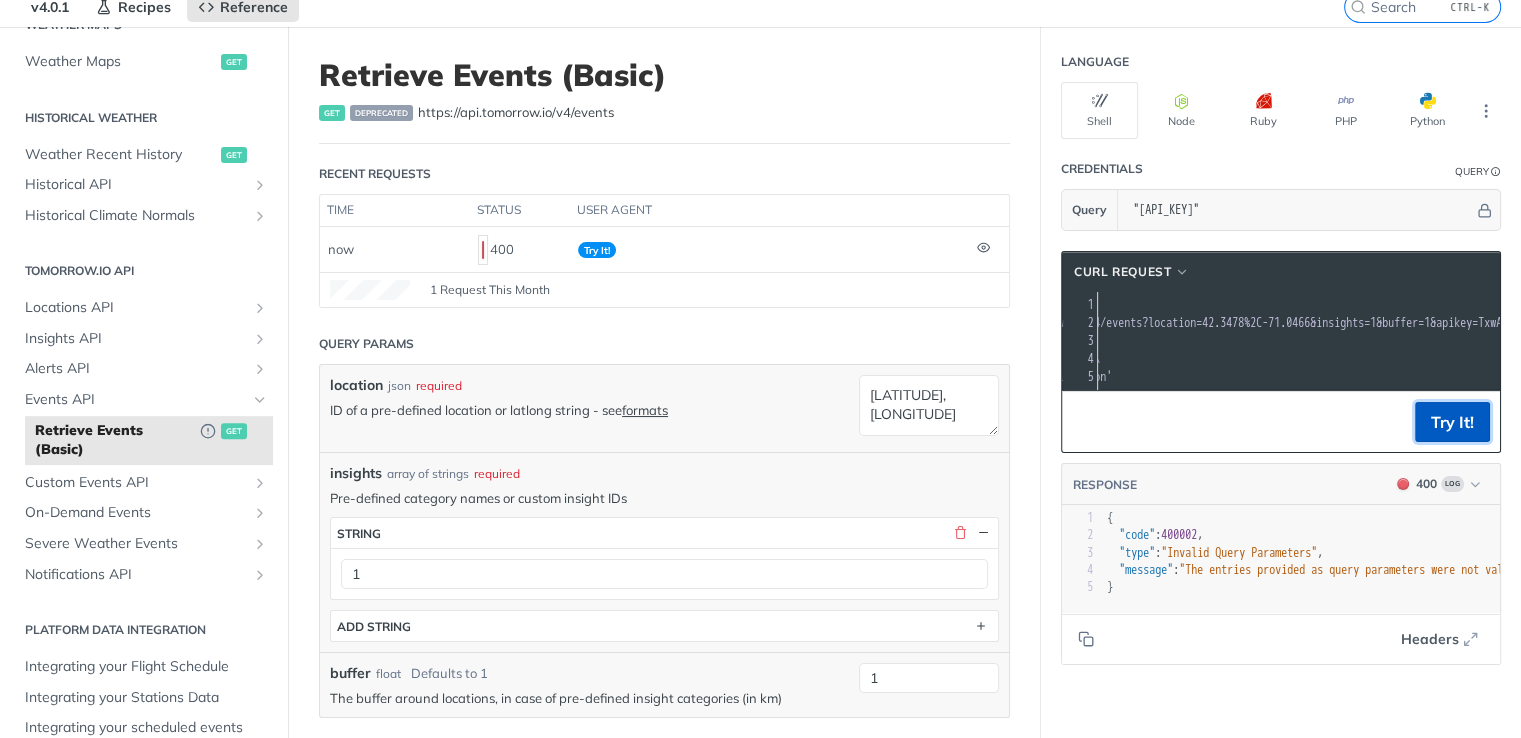 click on "Try It!" at bounding box center [1452, 422] 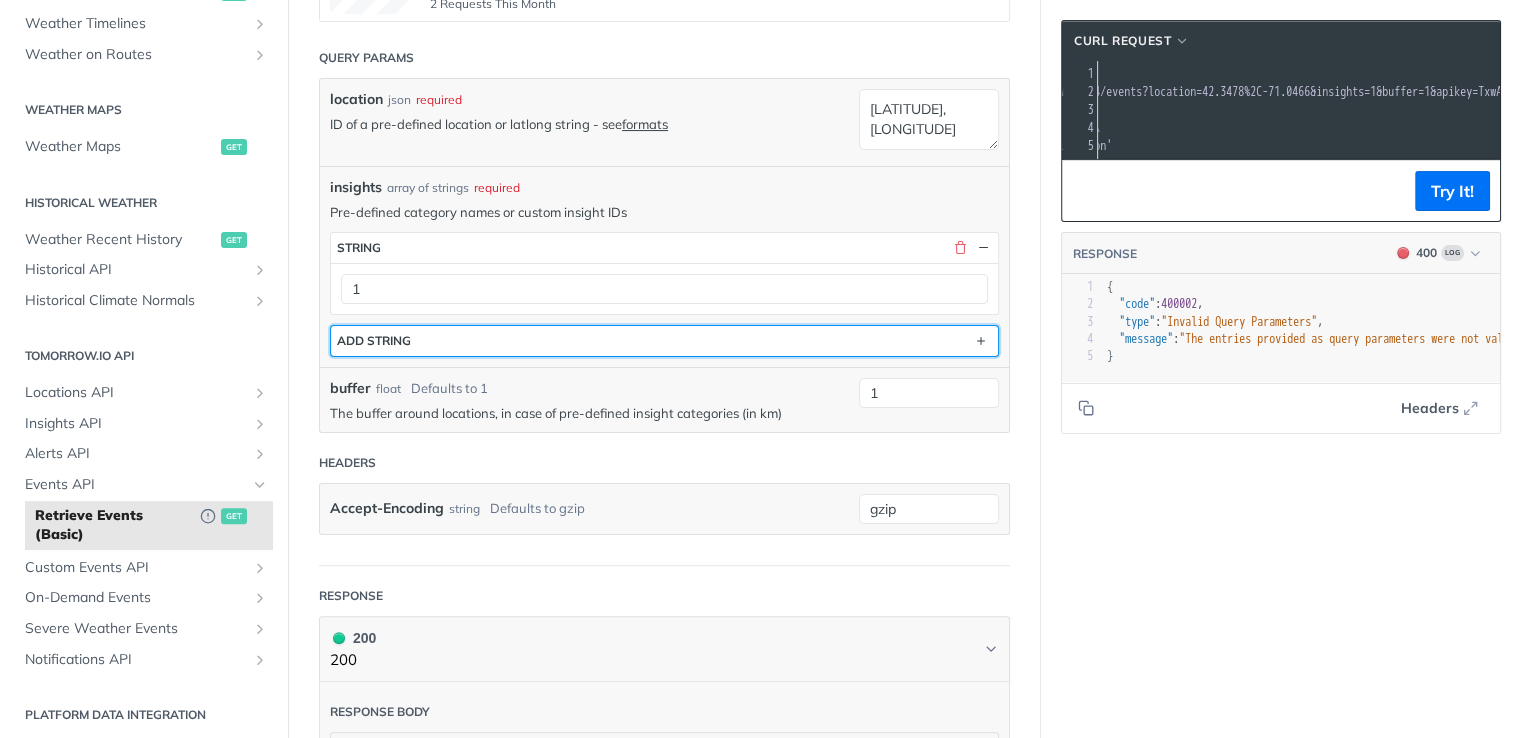 click on "ADD    string" at bounding box center [664, 341] 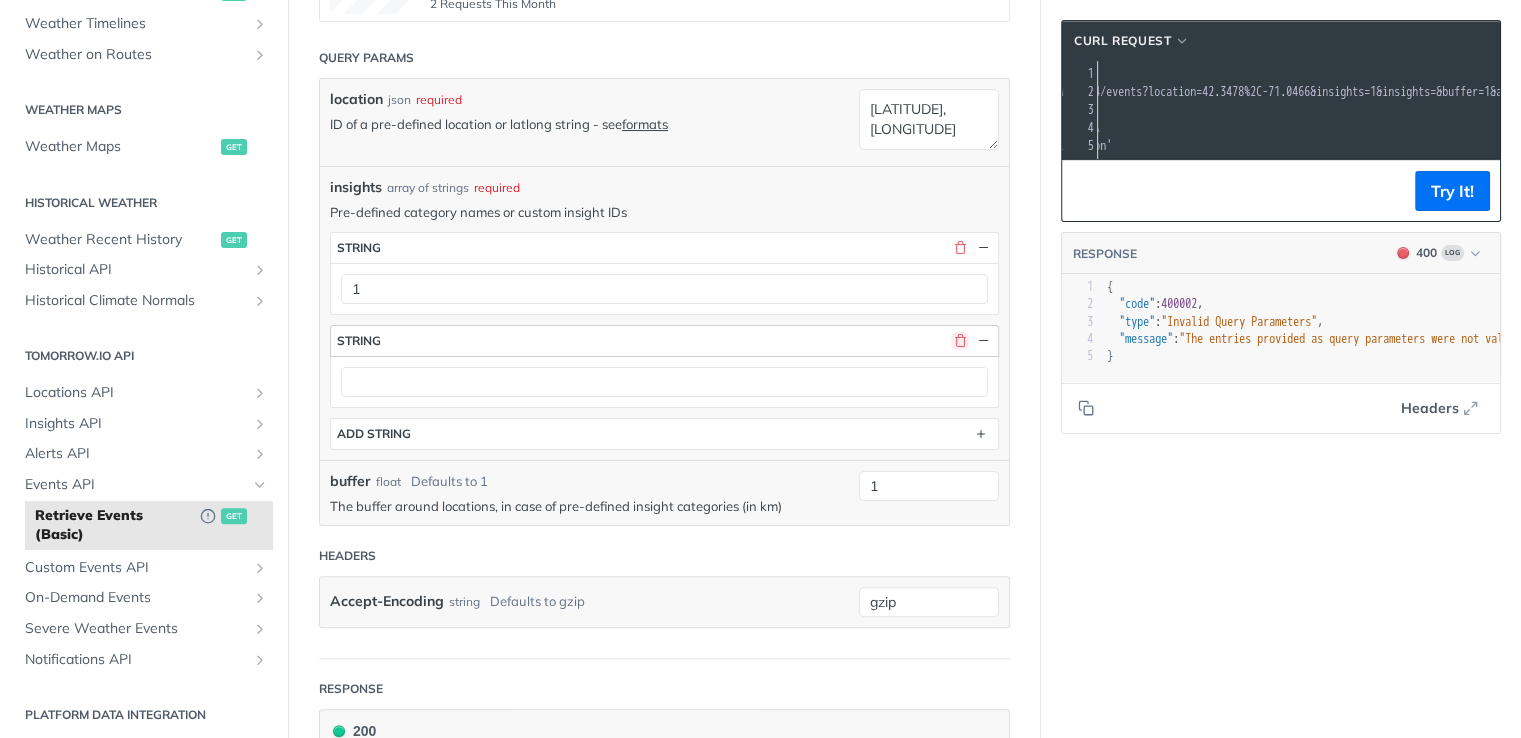 click at bounding box center (960, 341) 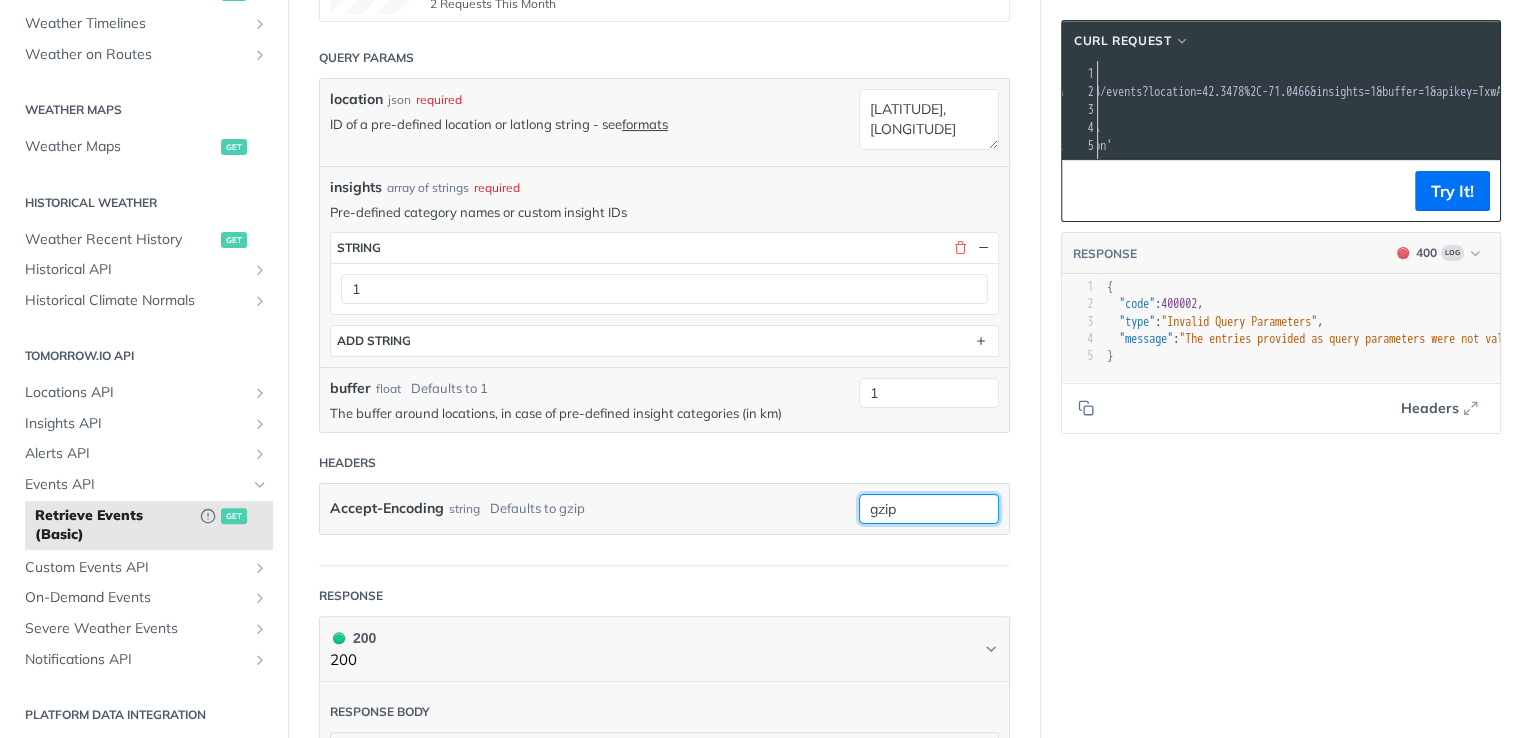 click on "gzip" at bounding box center [929, 509] 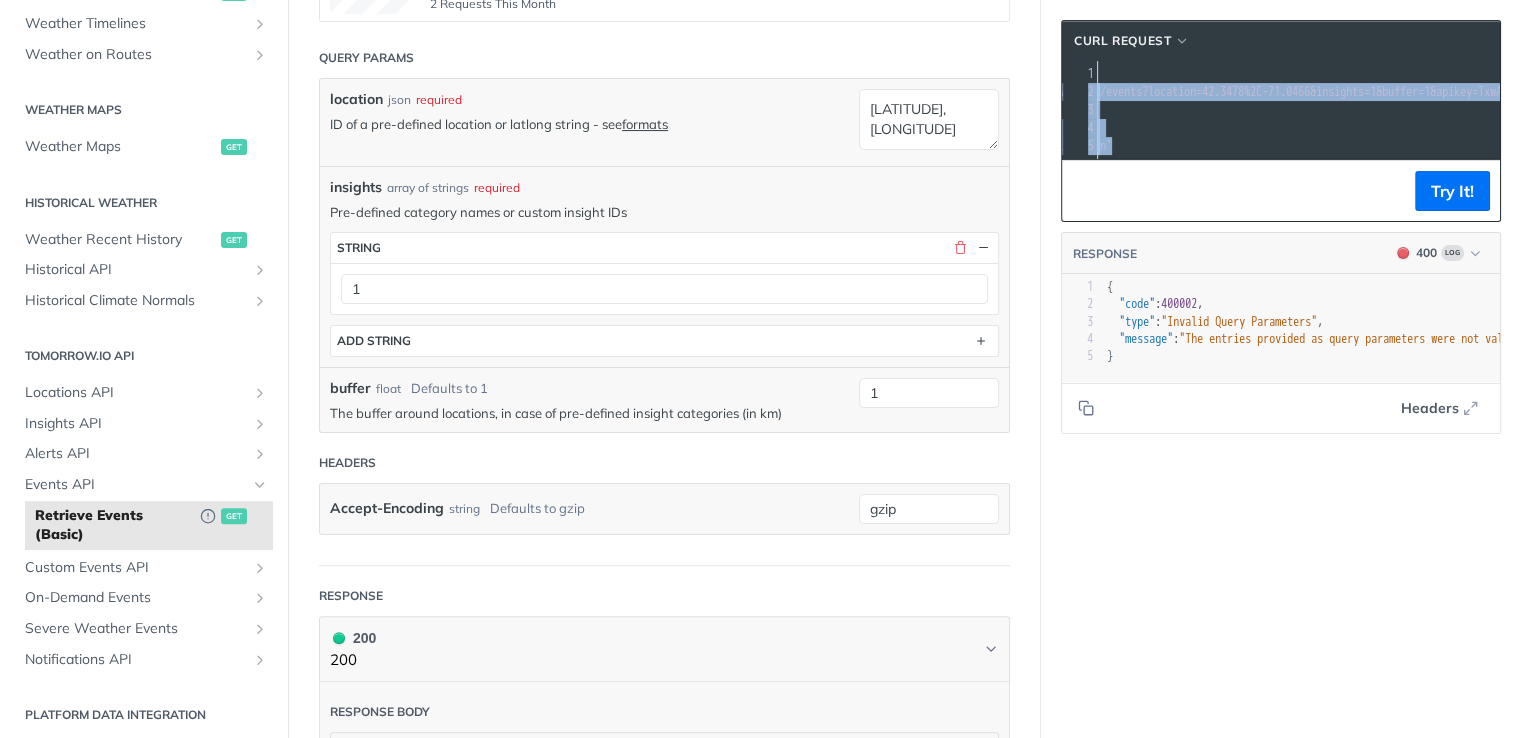 click on "--compressed  \" at bounding box center (1320, 110) 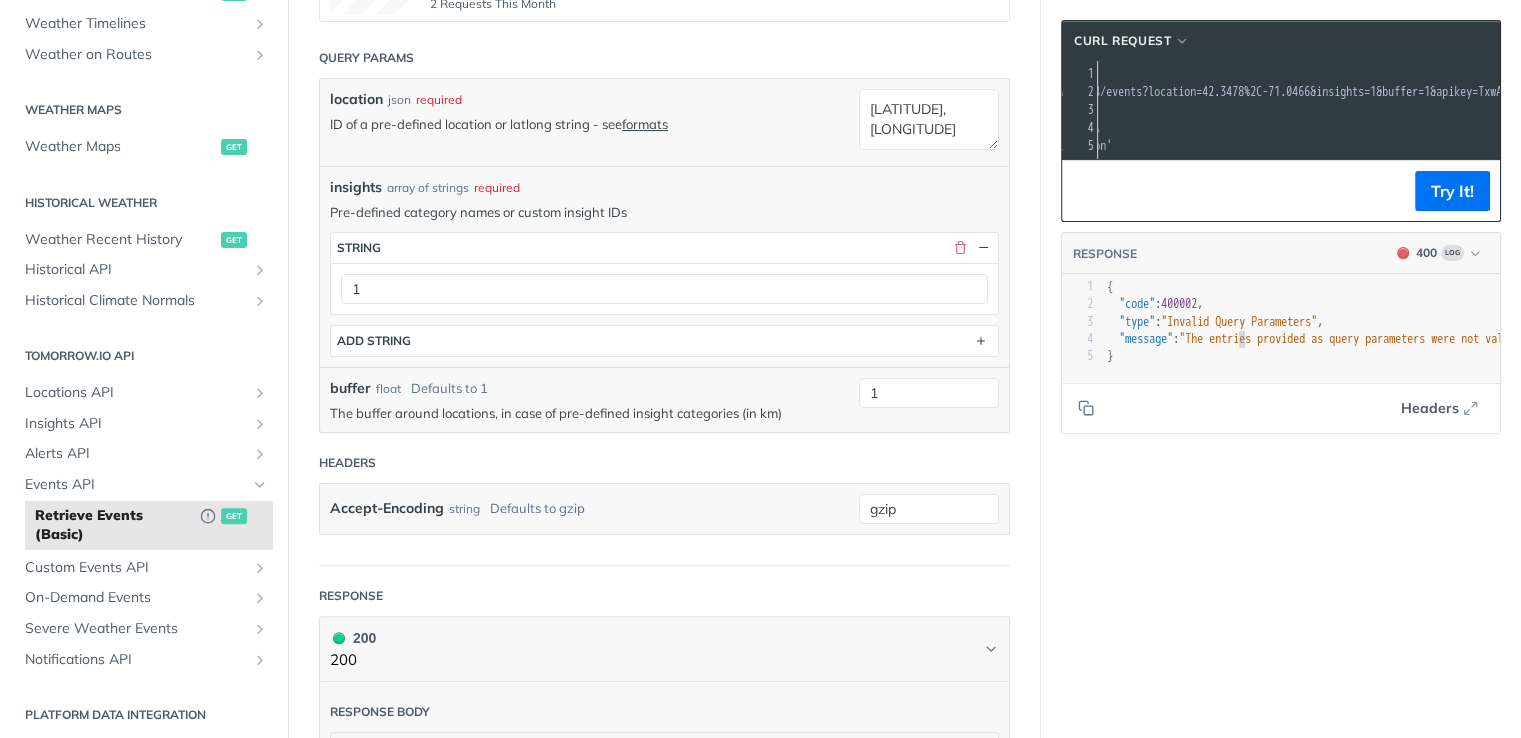 type on "{
"code": 400002,
"type": "Invalid Query Parameters",
"message": "The entries provided as query parameters were not valid for the request. Fix parameters and try again: .query.insights[0] should match format \"uuid\""
}" 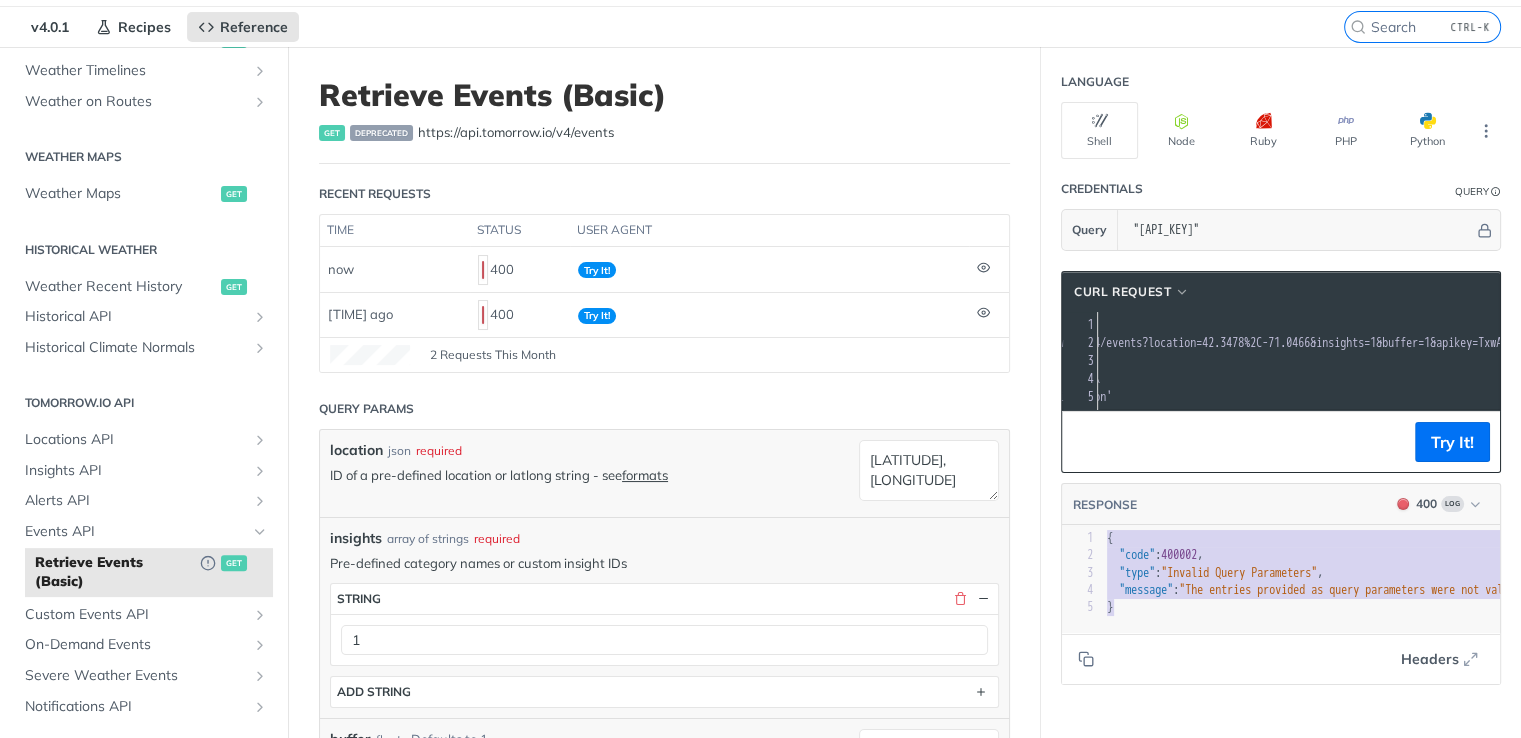 scroll, scrollTop: 47, scrollLeft: 0, axis: vertical 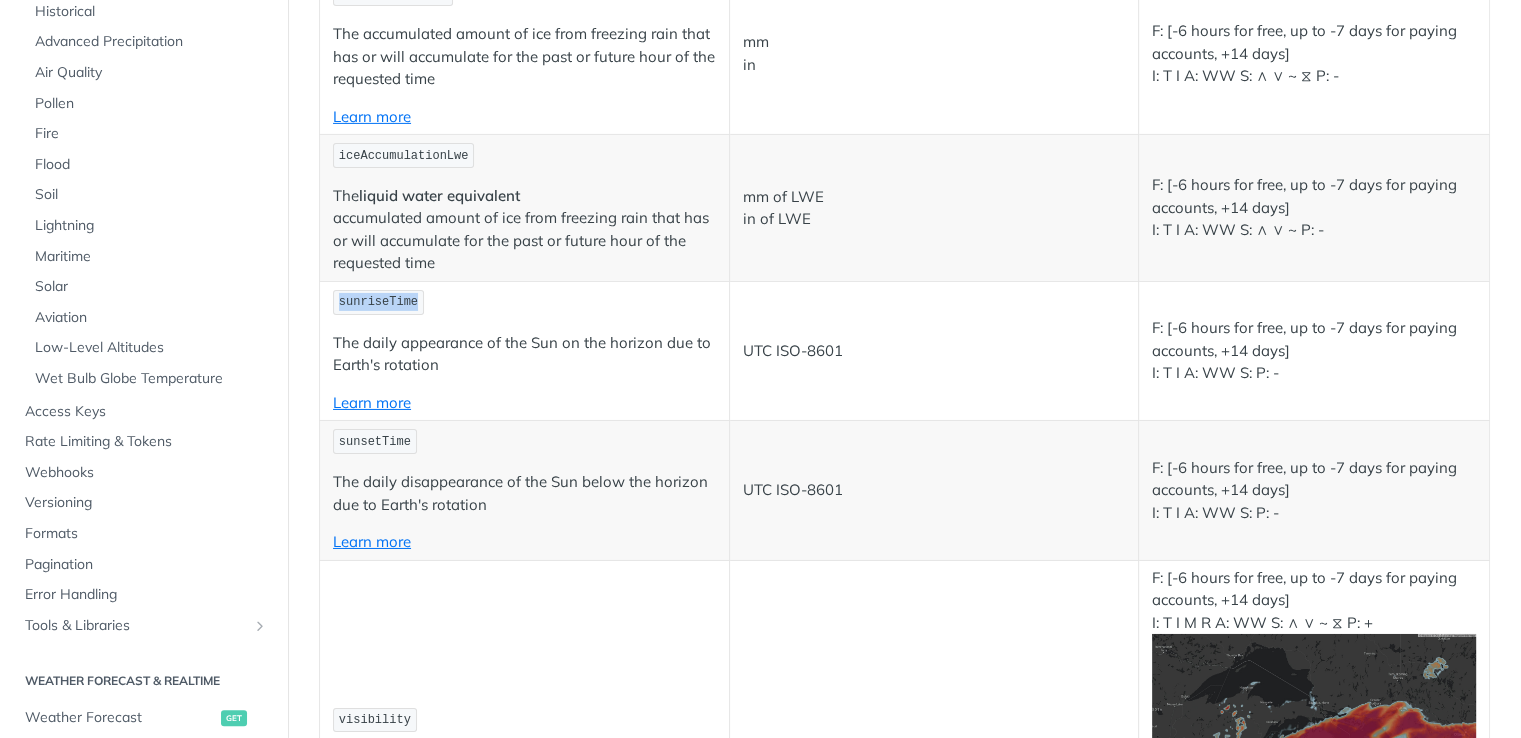 drag, startPoint x: 336, startPoint y: 290, endPoint x: 420, endPoint y: 293, distance: 84.05355 